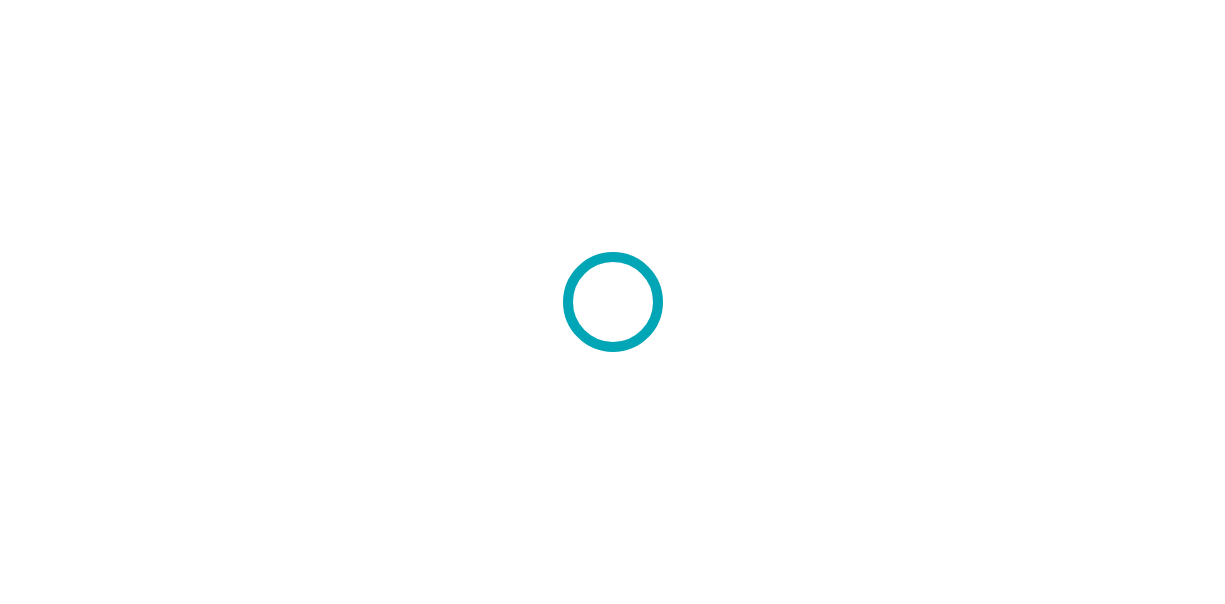 scroll, scrollTop: 0, scrollLeft: 0, axis: both 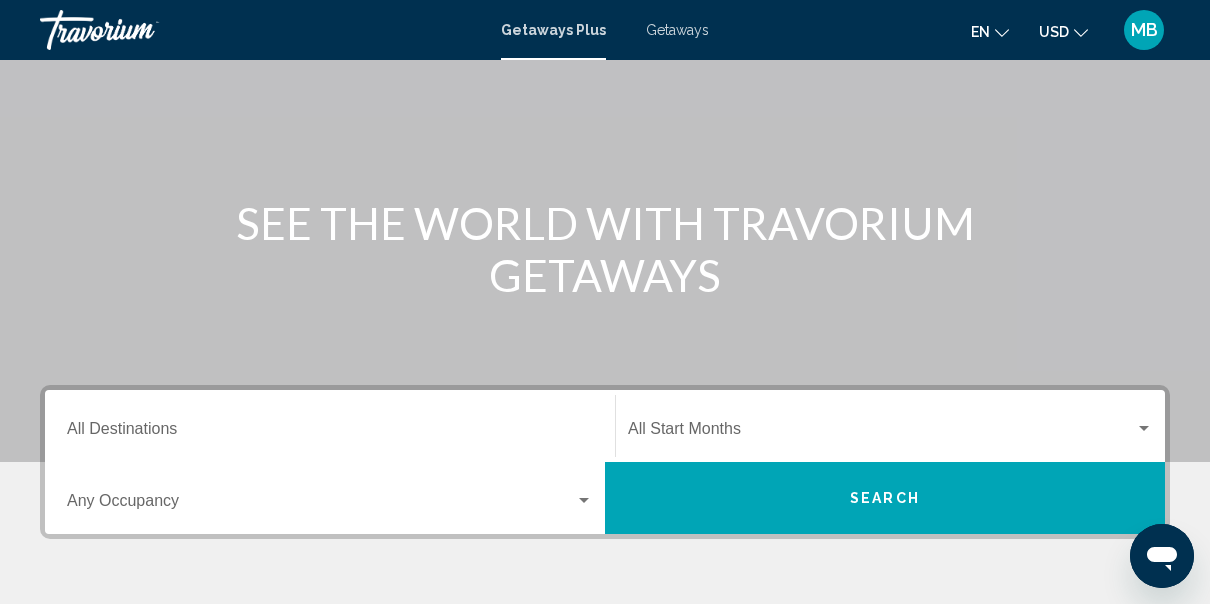 click at bounding box center [321, 505] 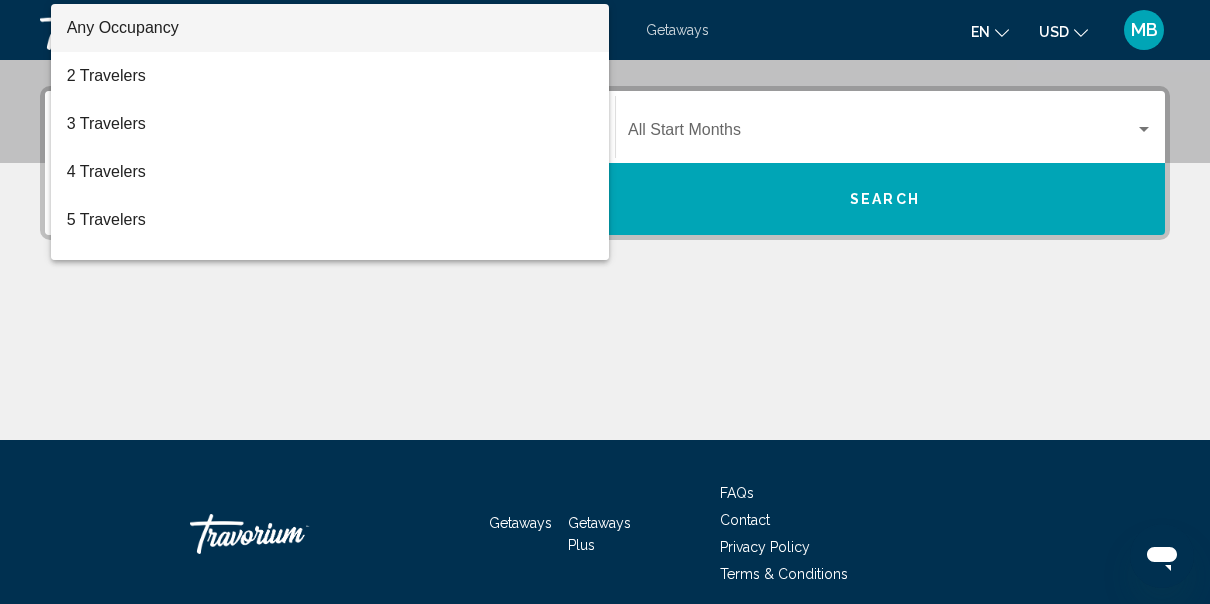 scroll, scrollTop: 458, scrollLeft: 0, axis: vertical 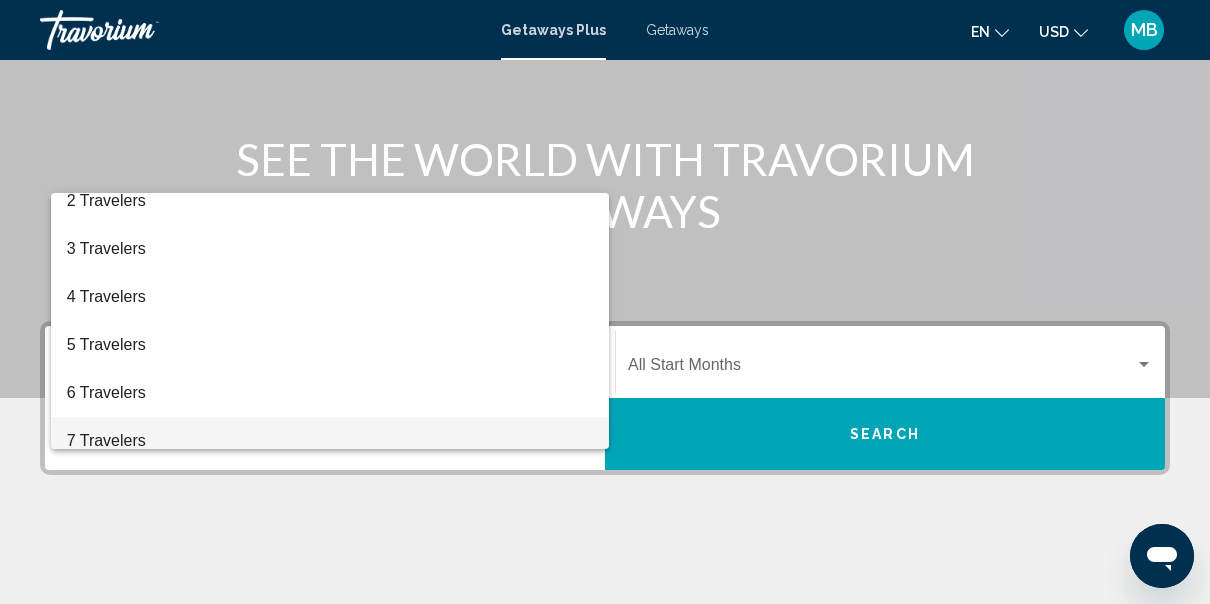 click on "7 Travelers" at bounding box center (330, 441) 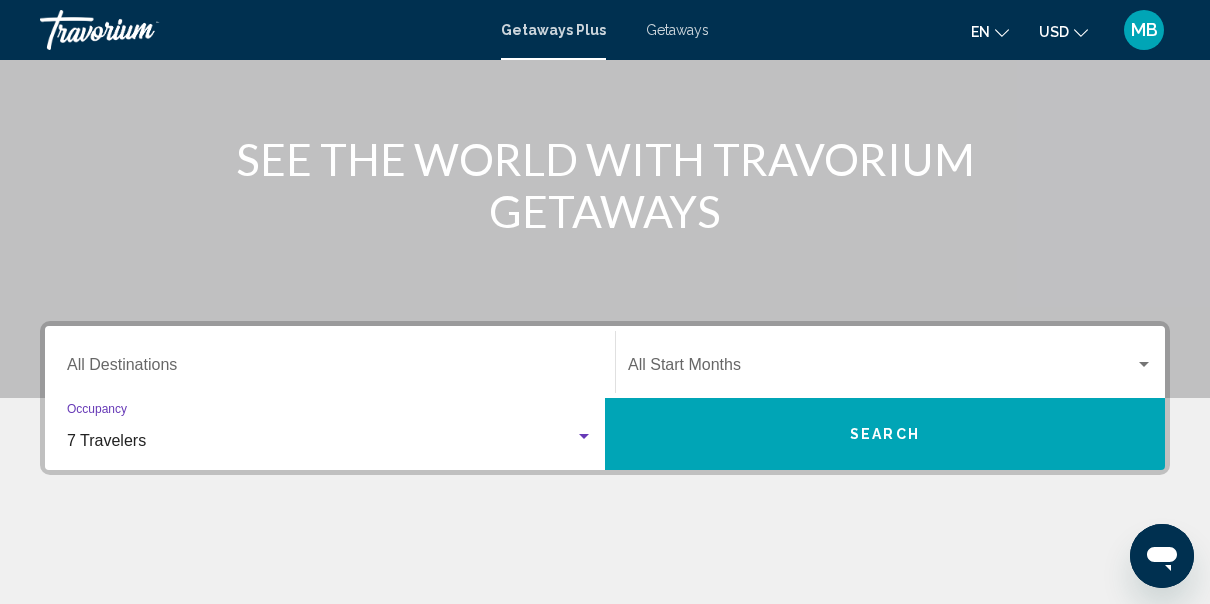 scroll, scrollTop: 80, scrollLeft: 0, axis: vertical 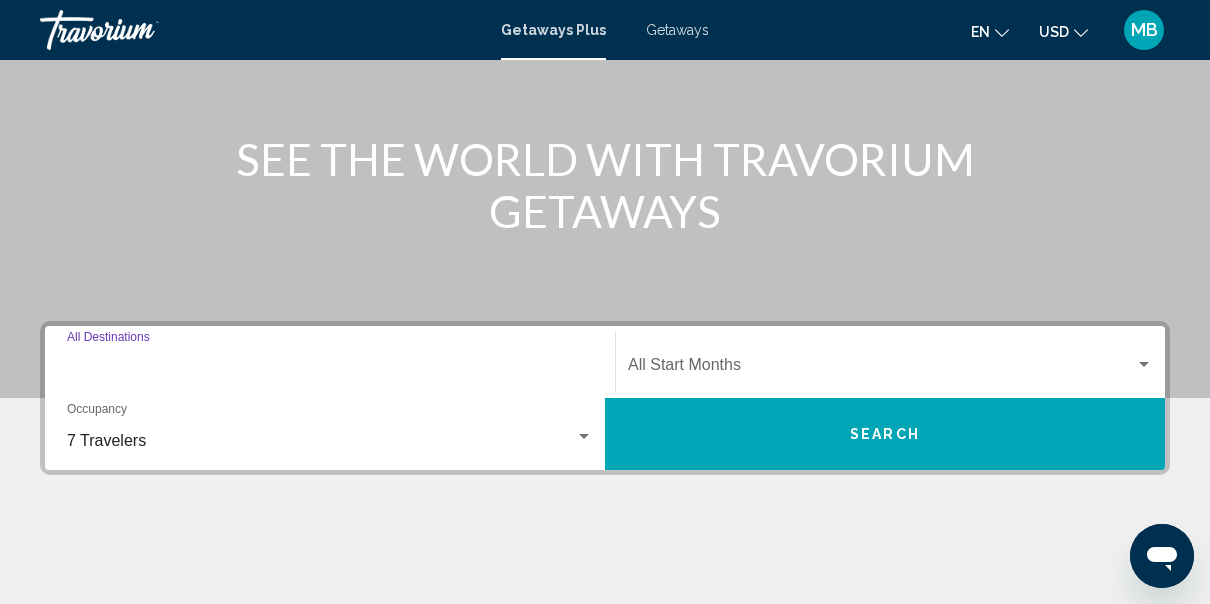 click on "Destination All Destinations" at bounding box center (330, 369) 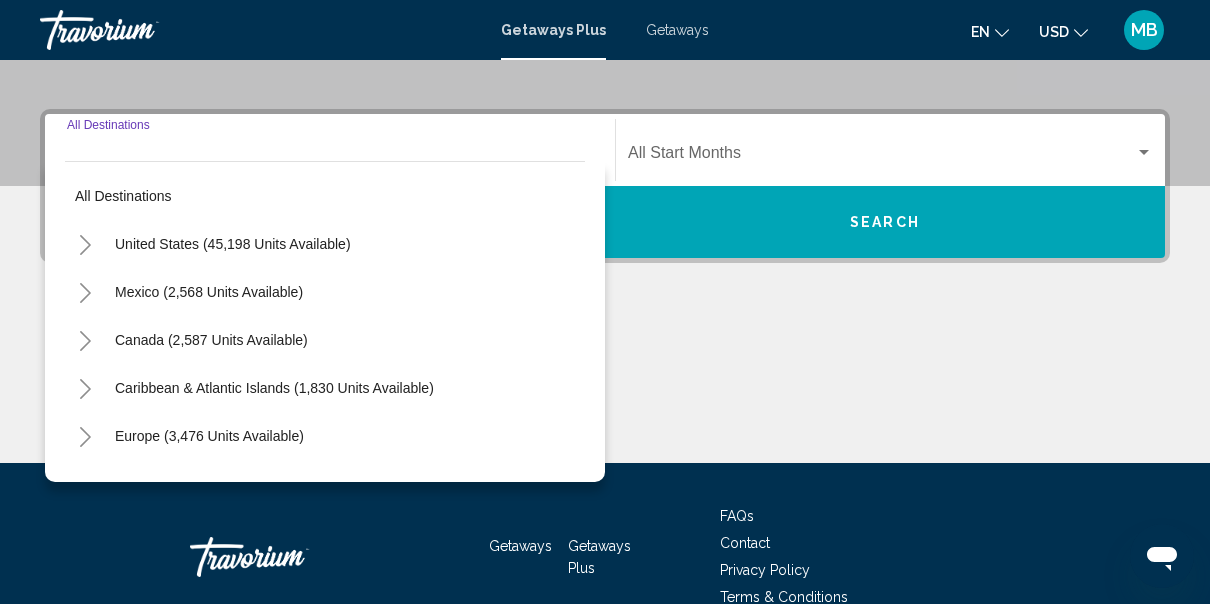 scroll, scrollTop: 458, scrollLeft: 0, axis: vertical 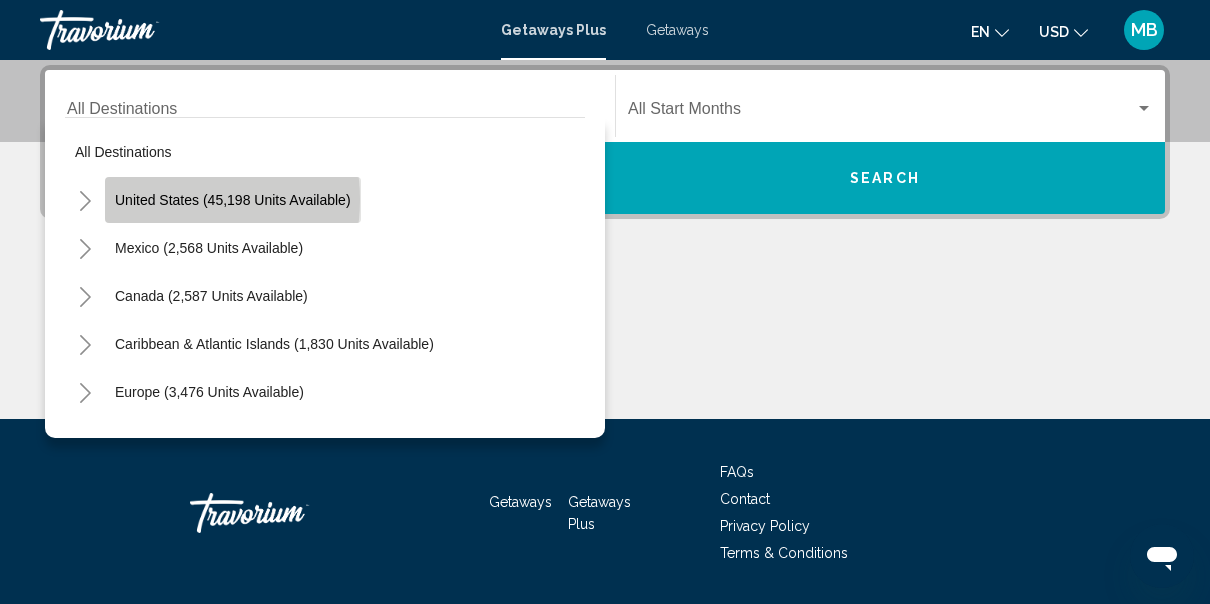 click on "United States (45,198 units available)" 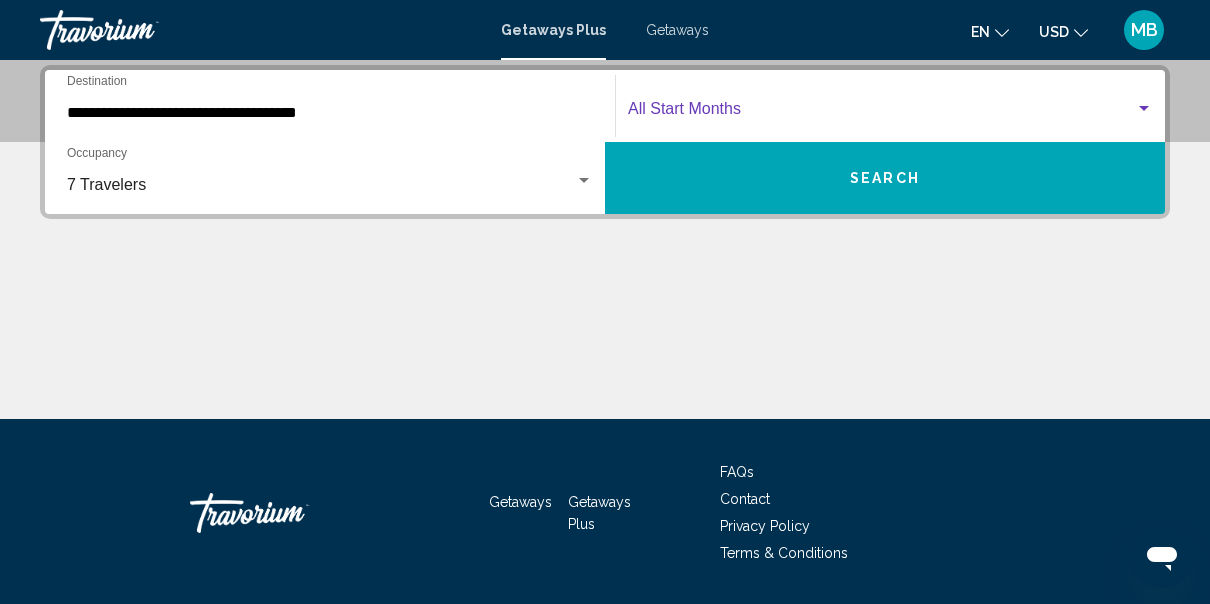 click at bounding box center [881, 113] 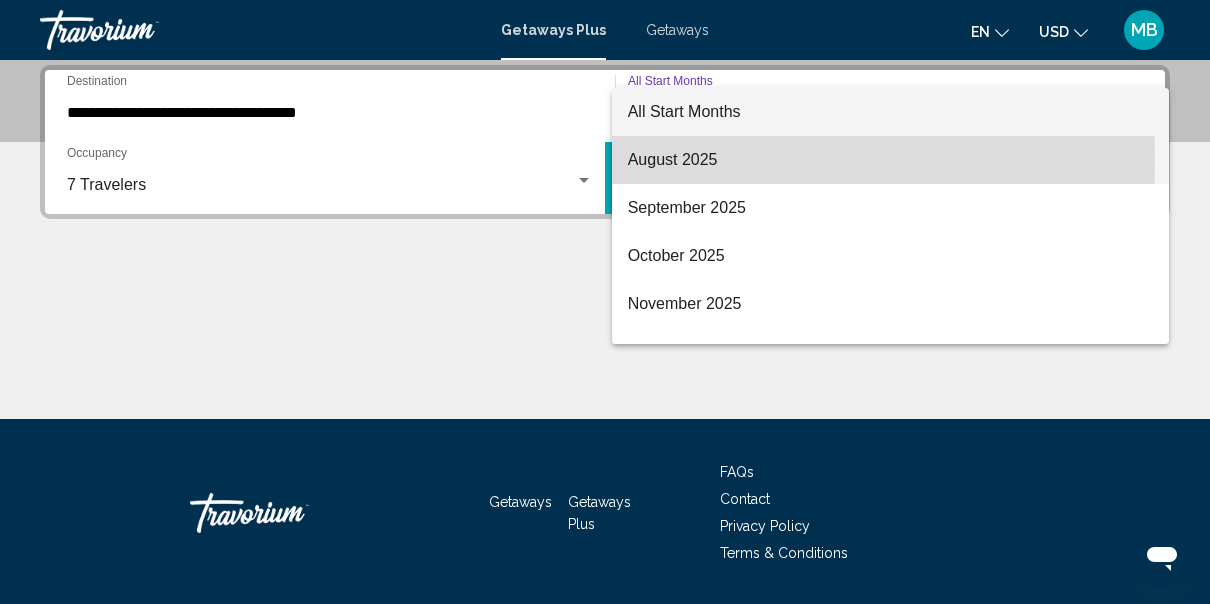 click on "August 2025" at bounding box center (891, 160) 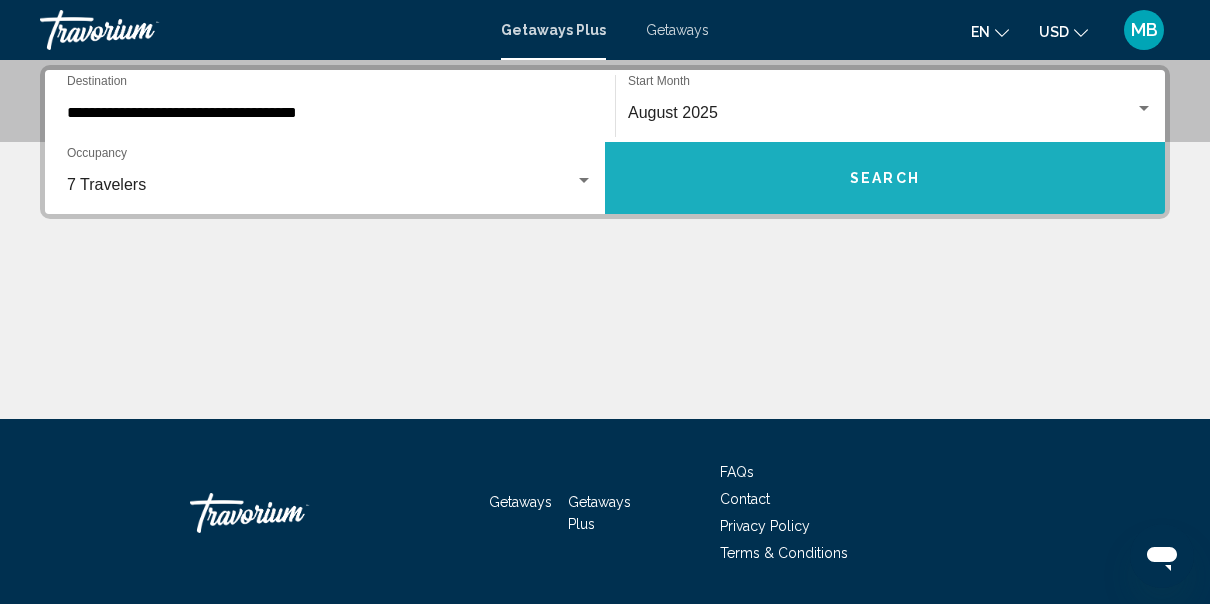 click on "Search" at bounding box center [885, 178] 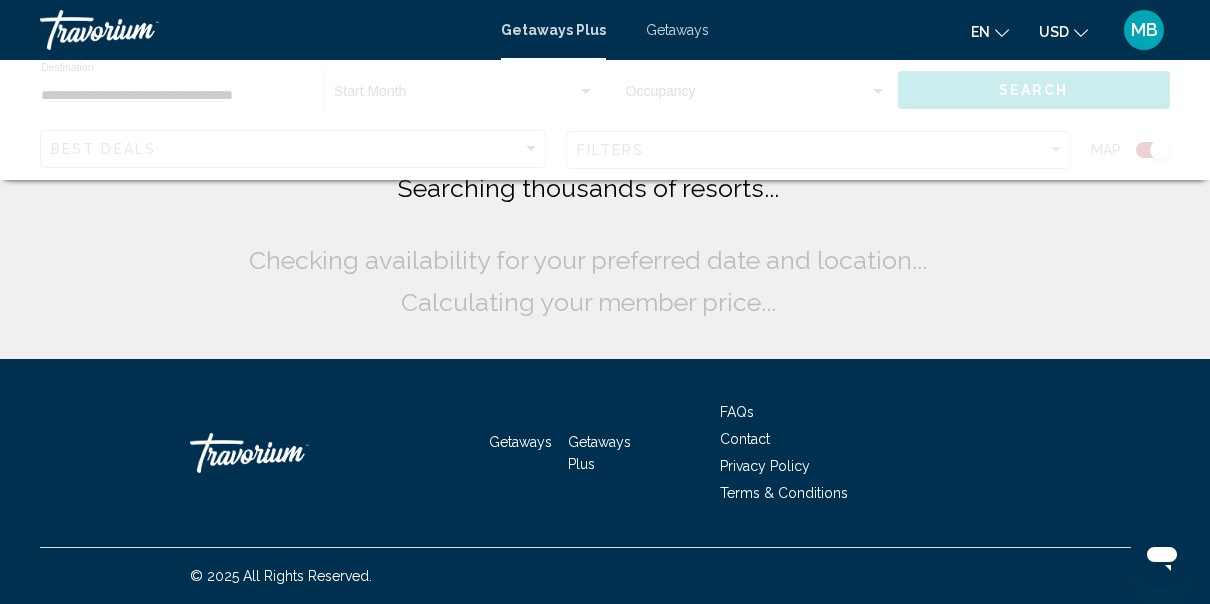 scroll, scrollTop: 0, scrollLeft: 0, axis: both 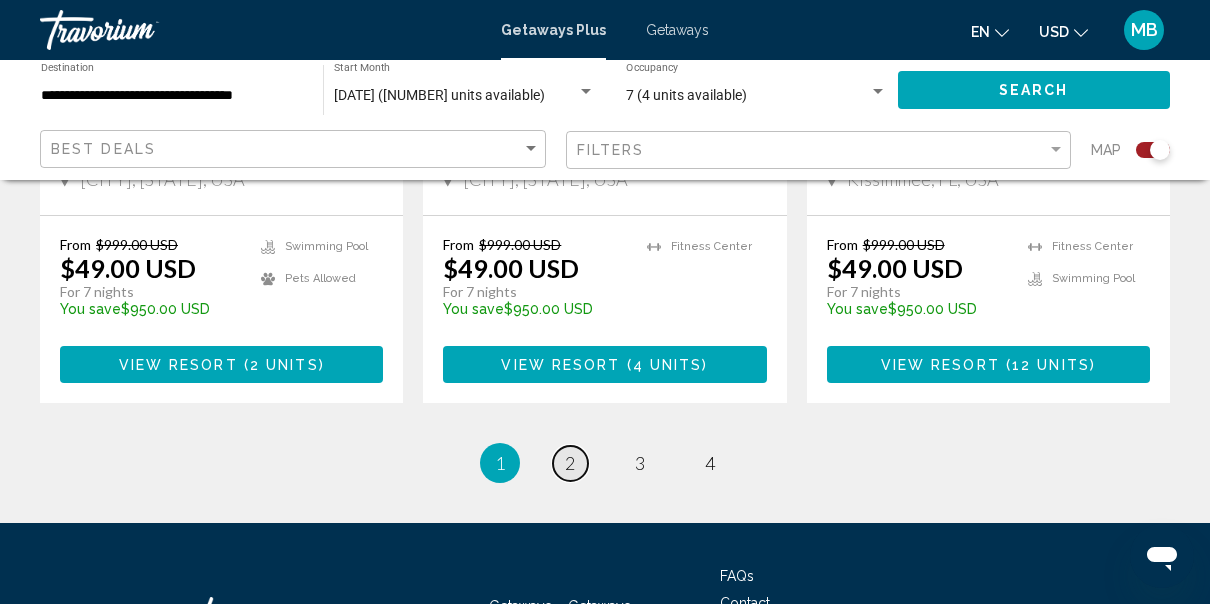 click on "2" at bounding box center (570, 463) 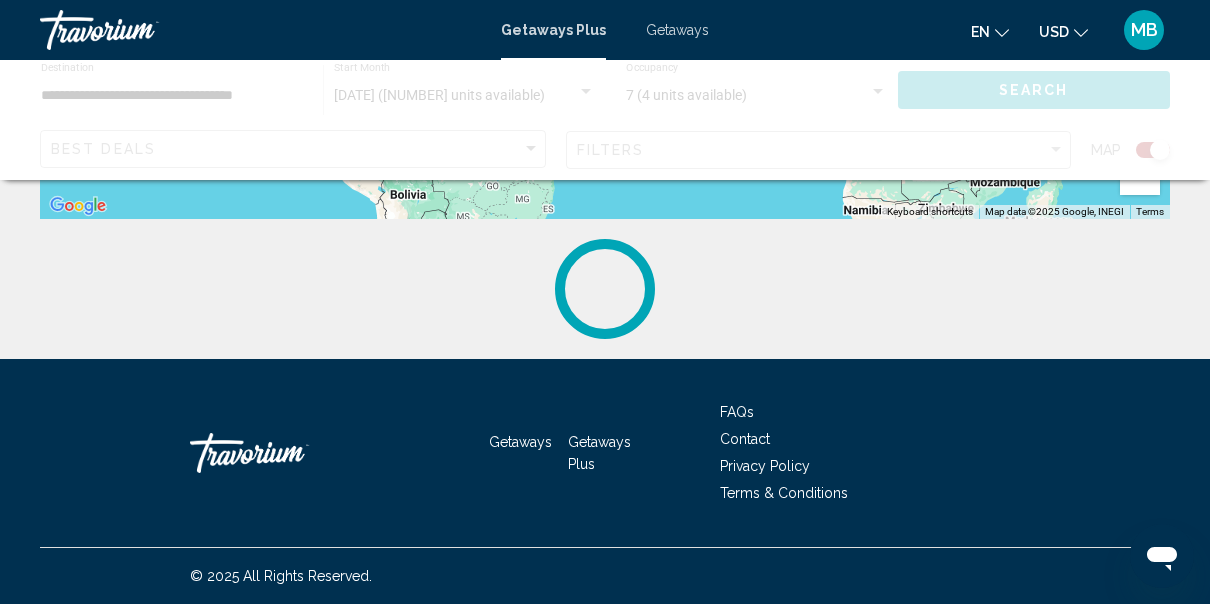 scroll, scrollTop: 0, scrollLeft: 0, axis: both 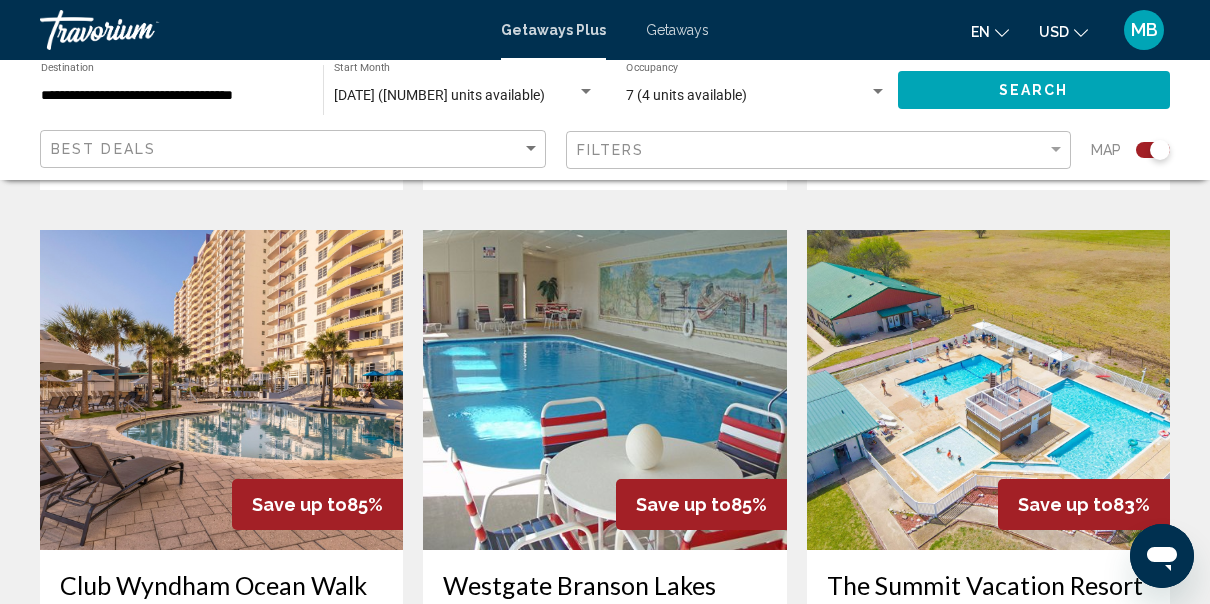 click on "Westgate Branson Lakes" at bounding box center (604, 585) 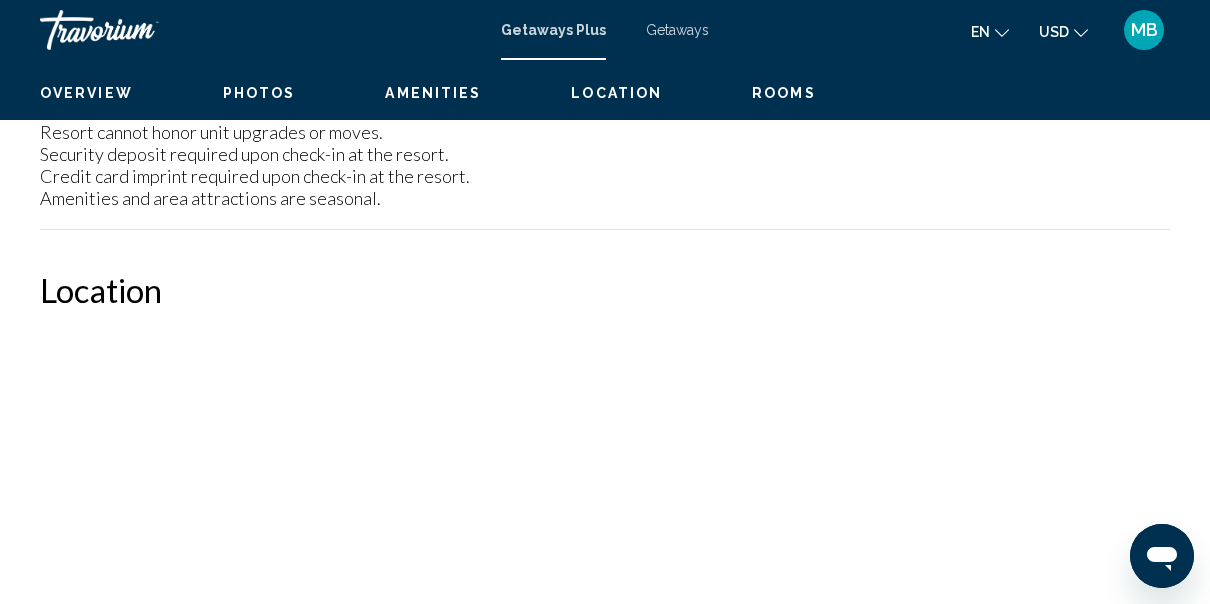 scroll, scrollTop: 233, scrollLeft: 0, axis: vertical 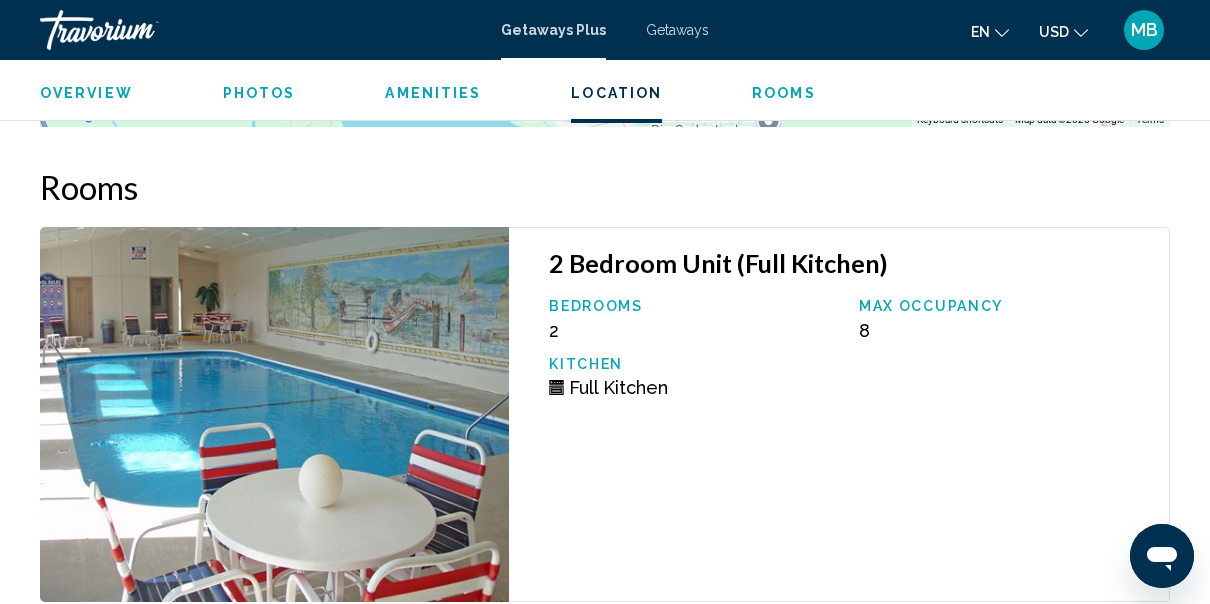 click at bounding box center (274, 414) 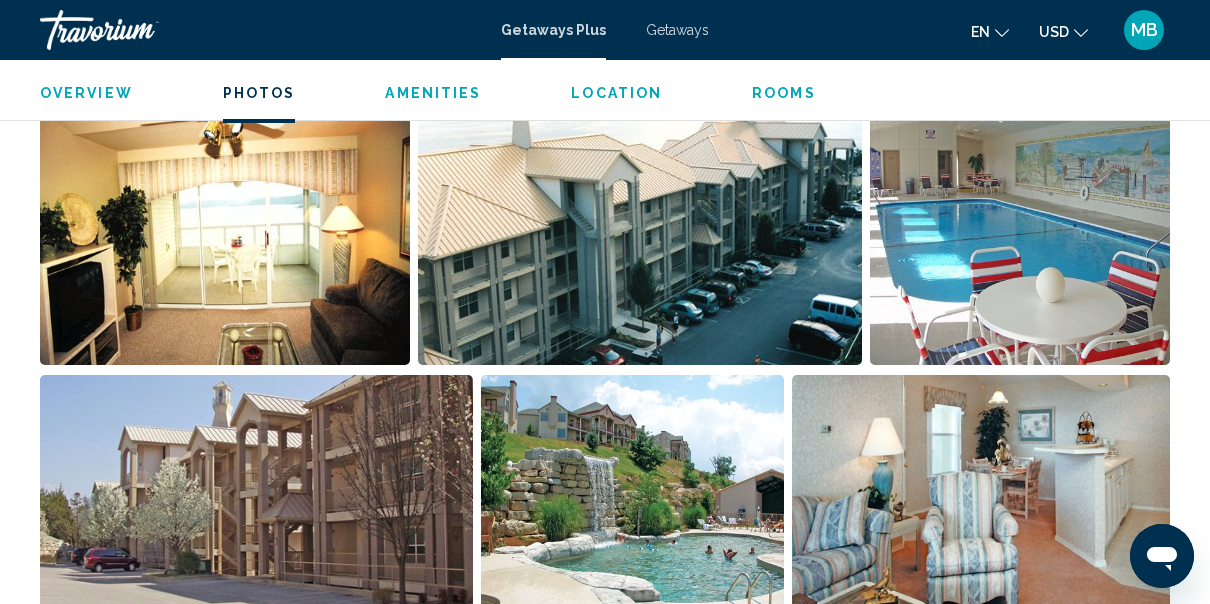 scroll, scrollTop: 1328, scrollLeft: 0, axis: vertical 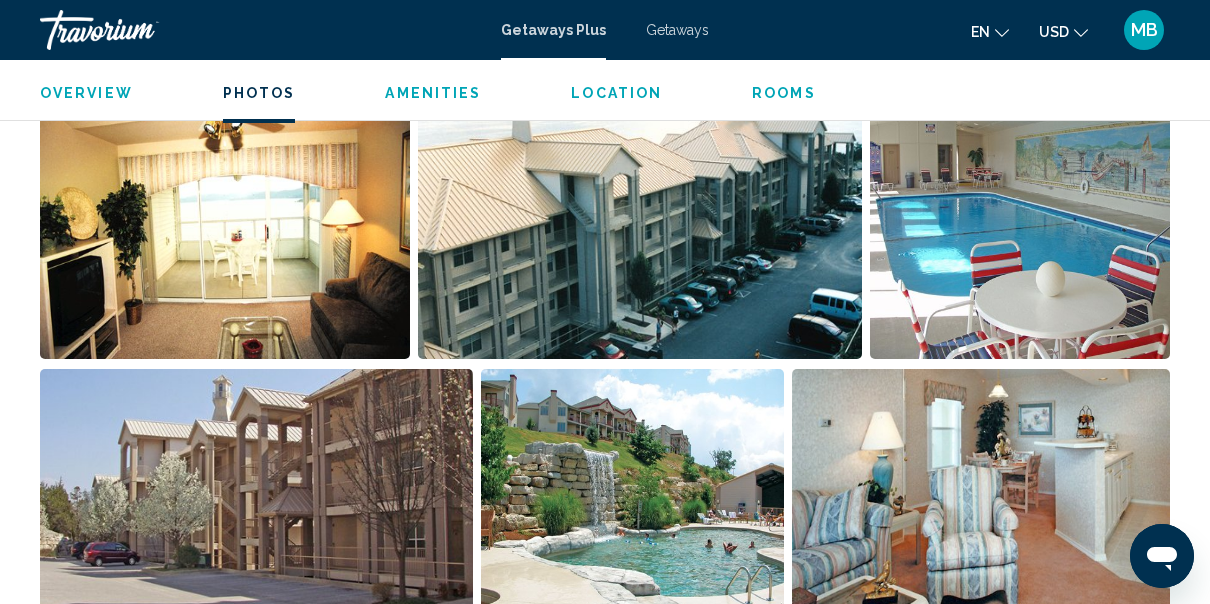 click at bounding box center (225, 235) 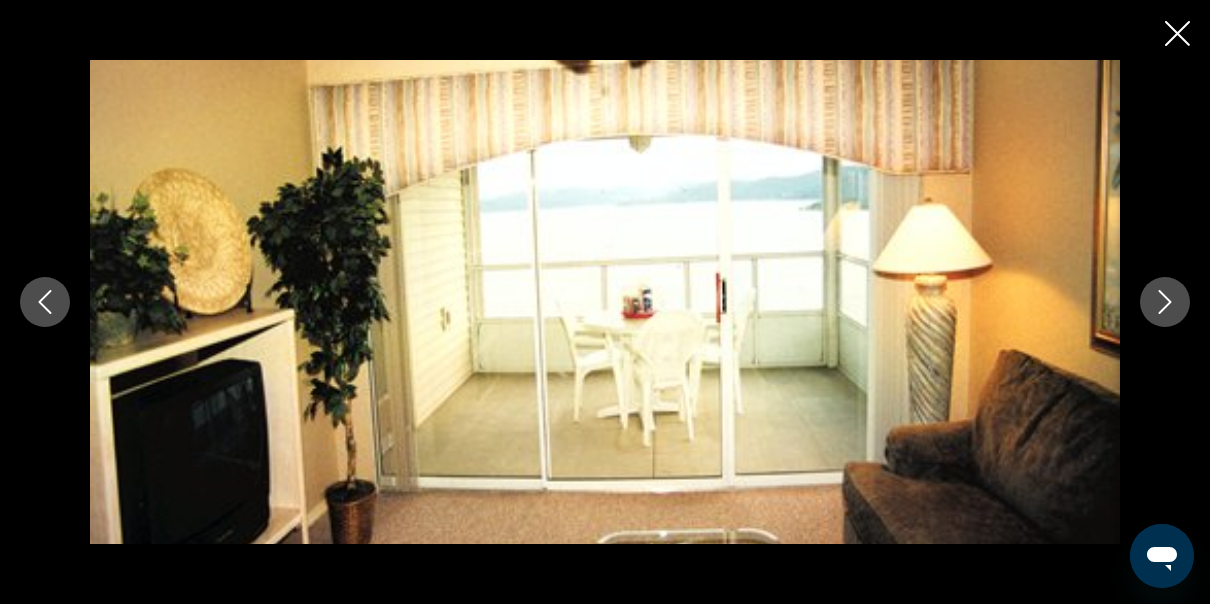 click 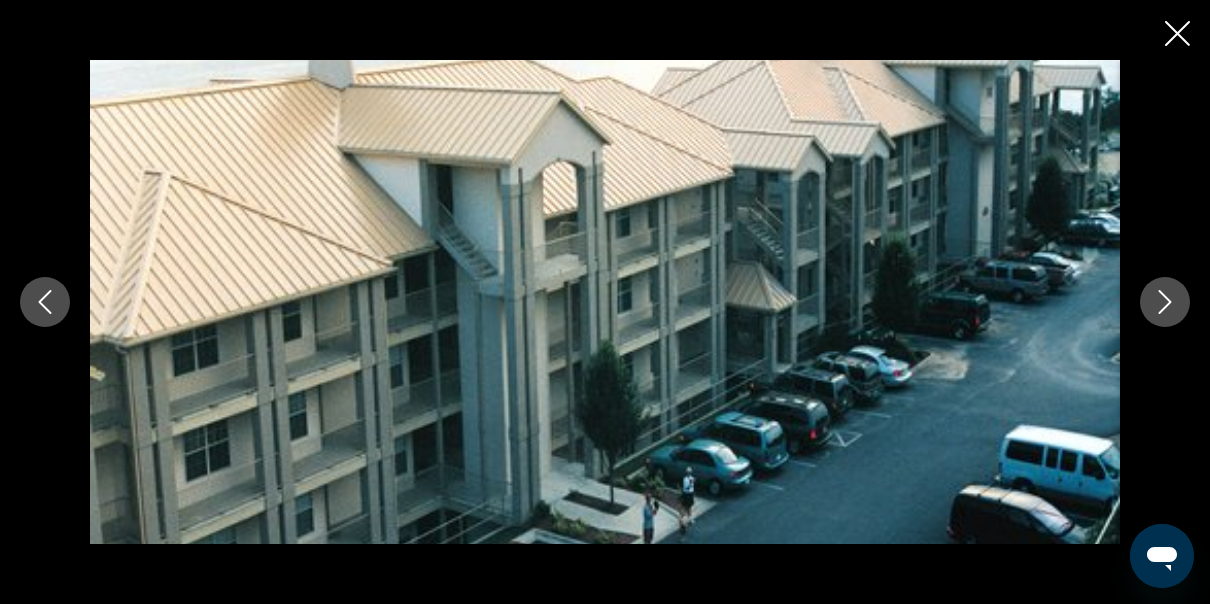 click 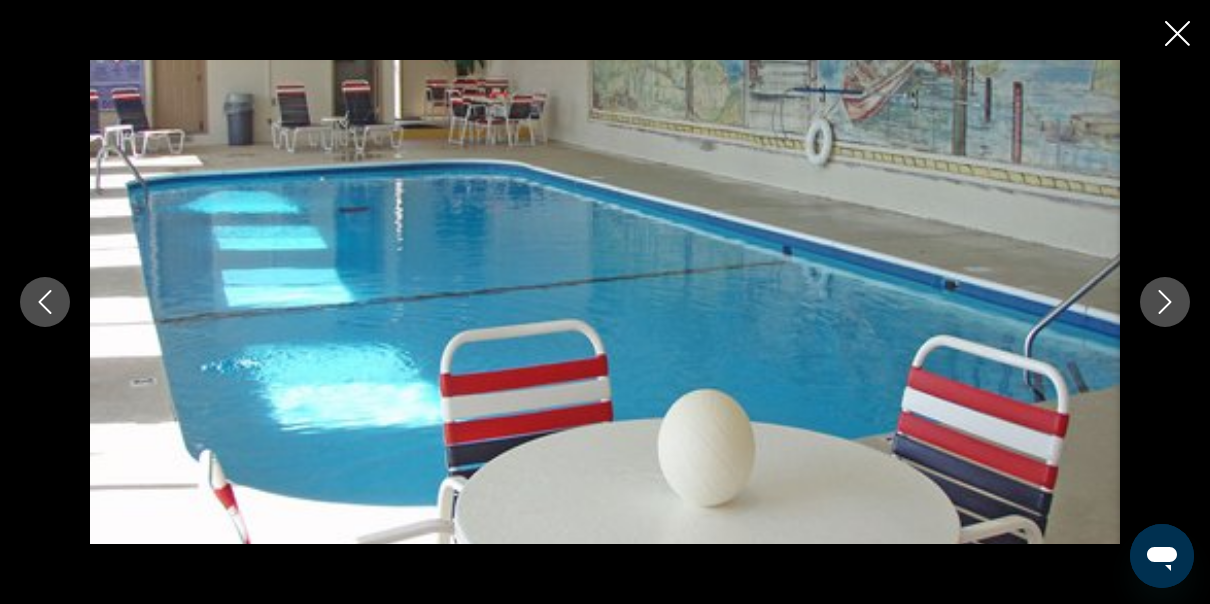 click 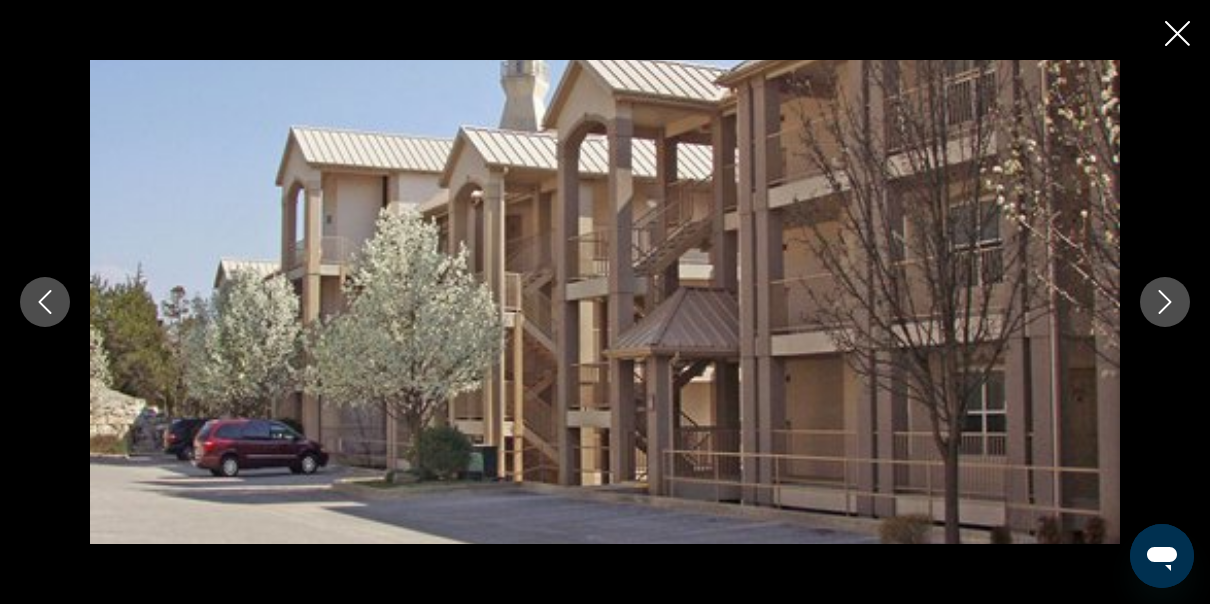 click 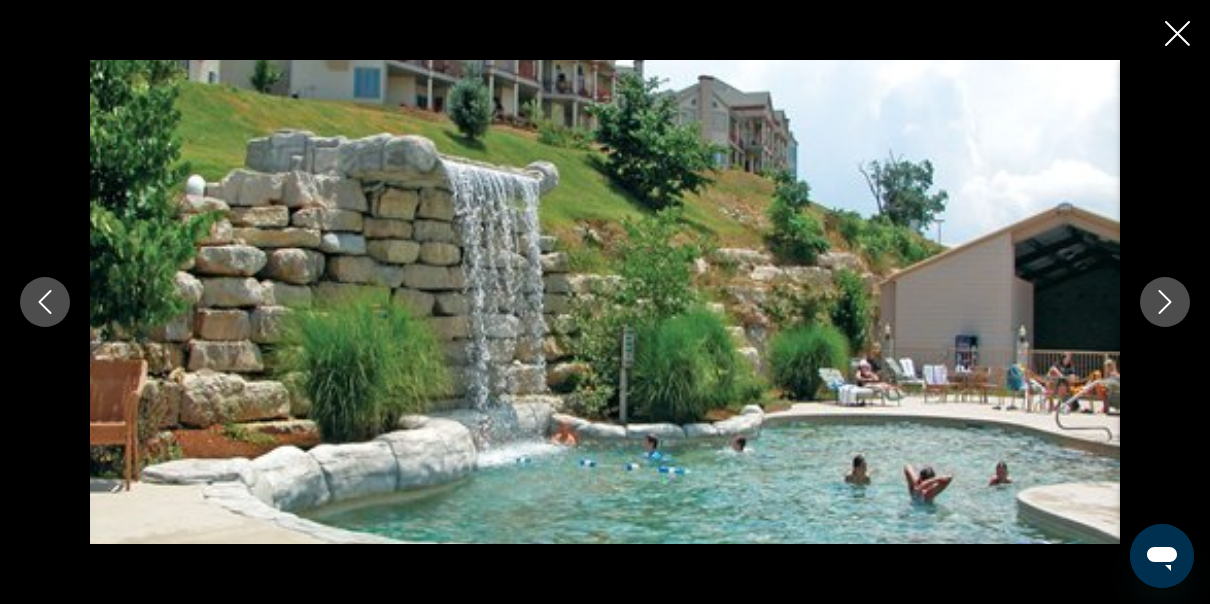 click 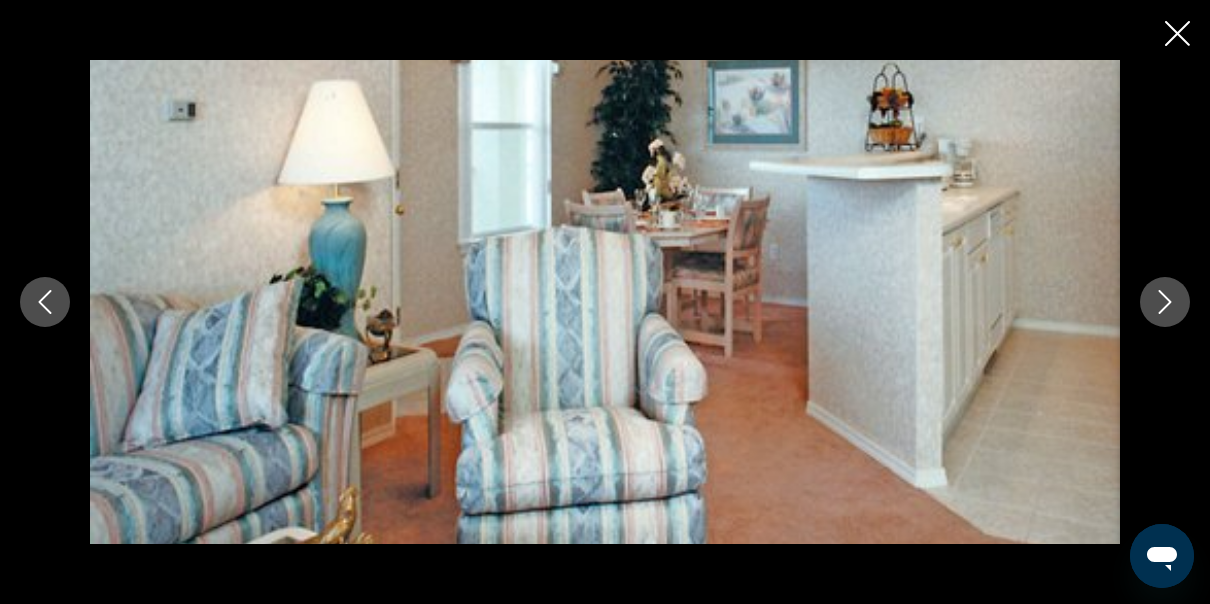 click 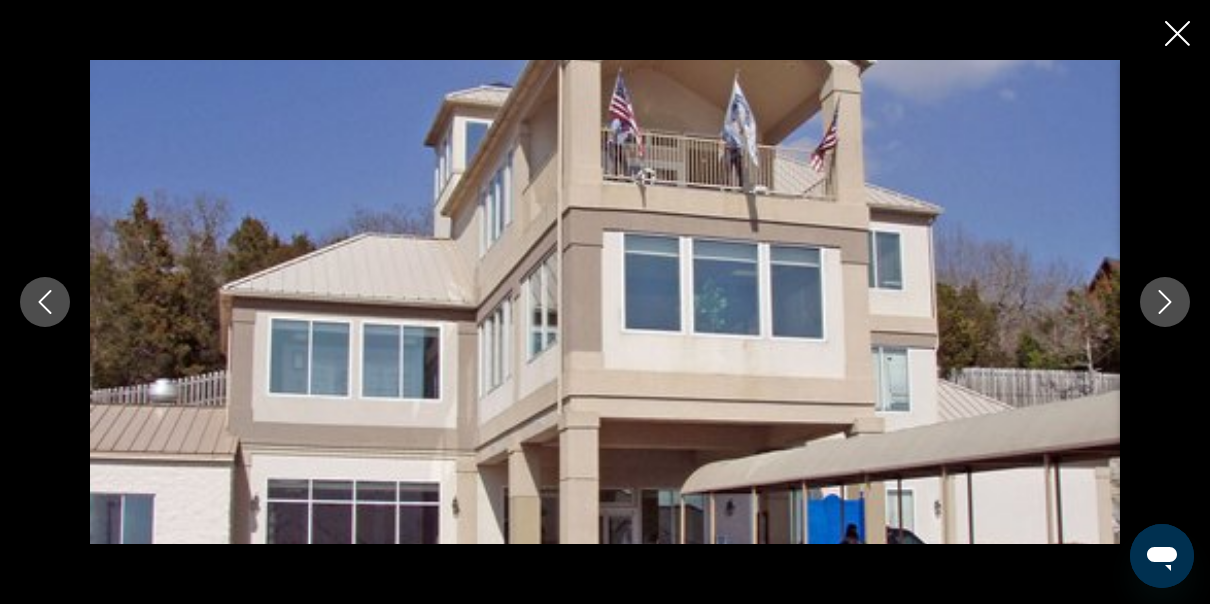 click 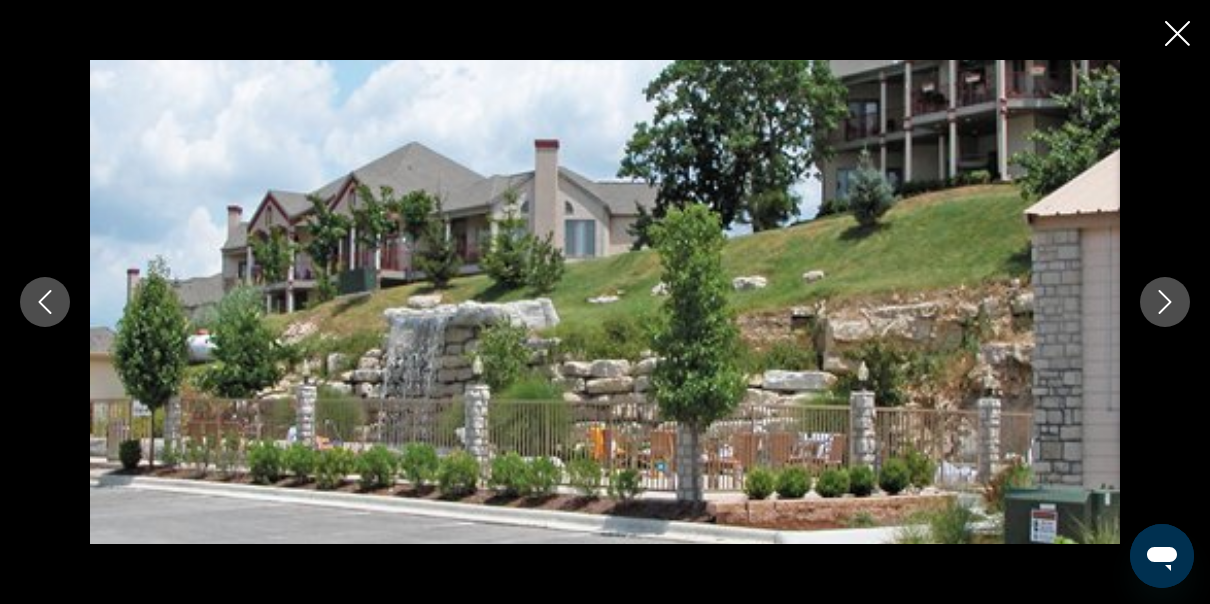 click 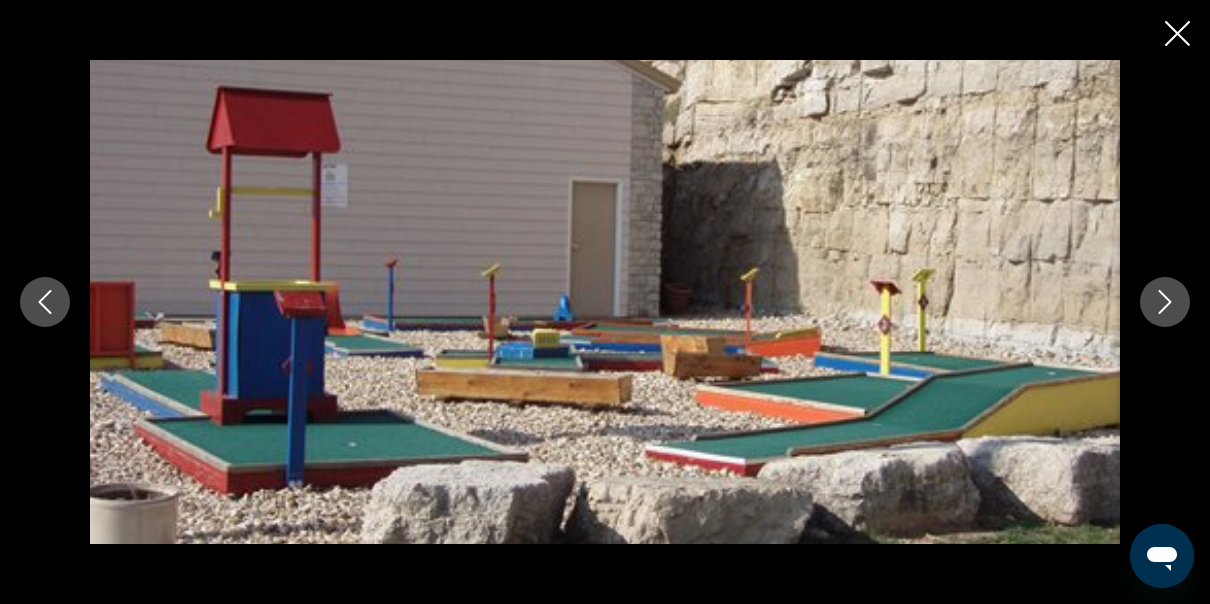 click 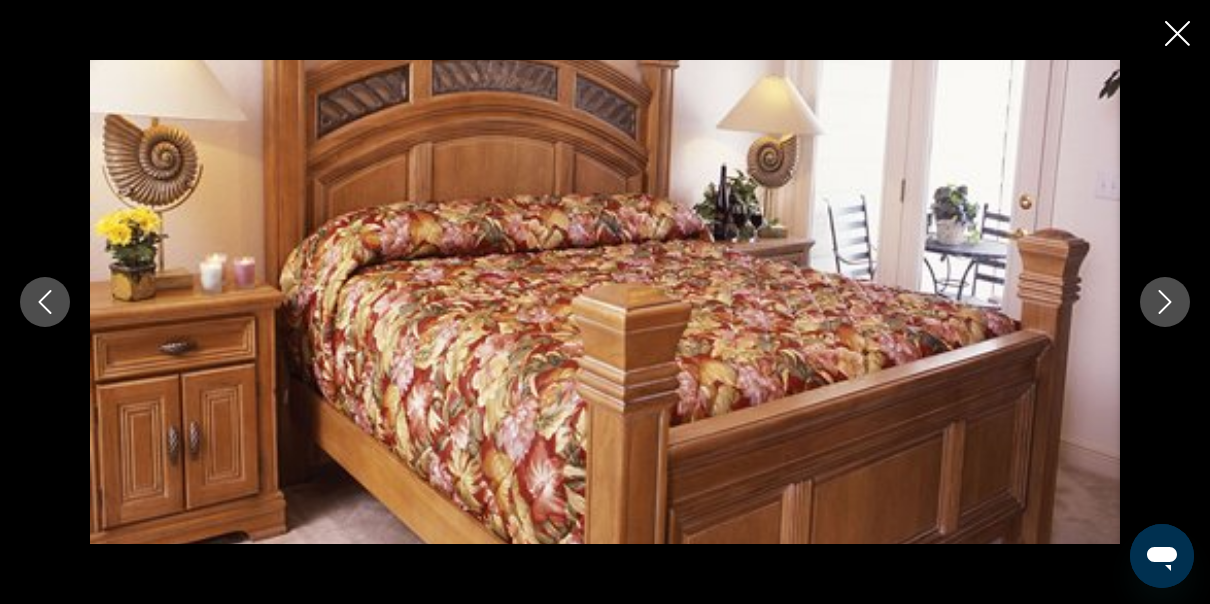 click 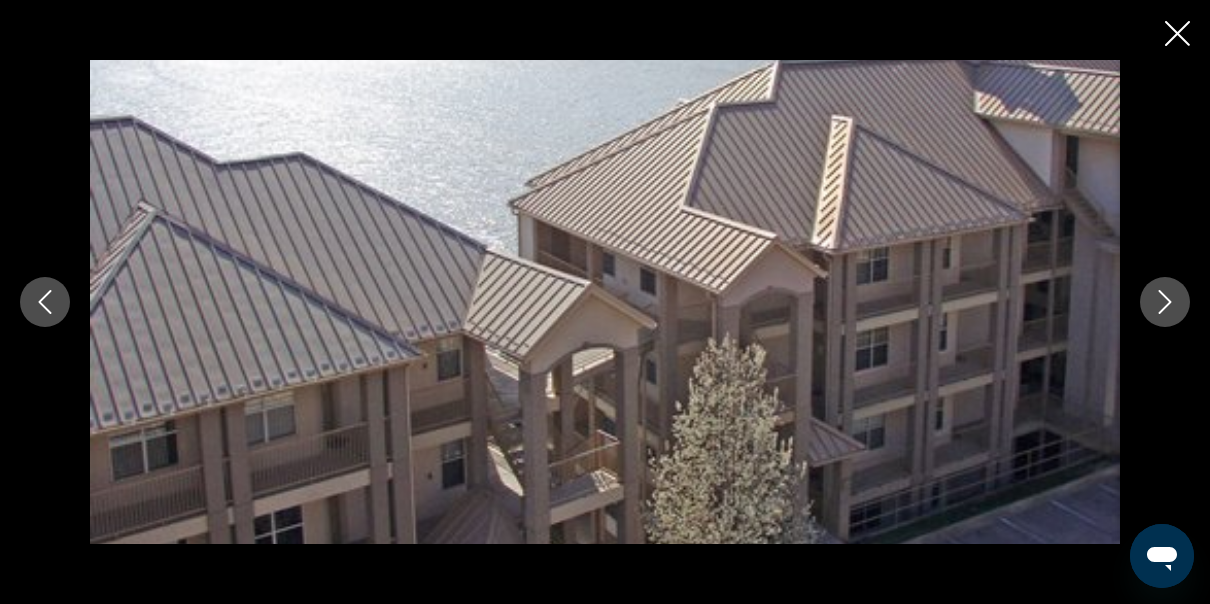 click 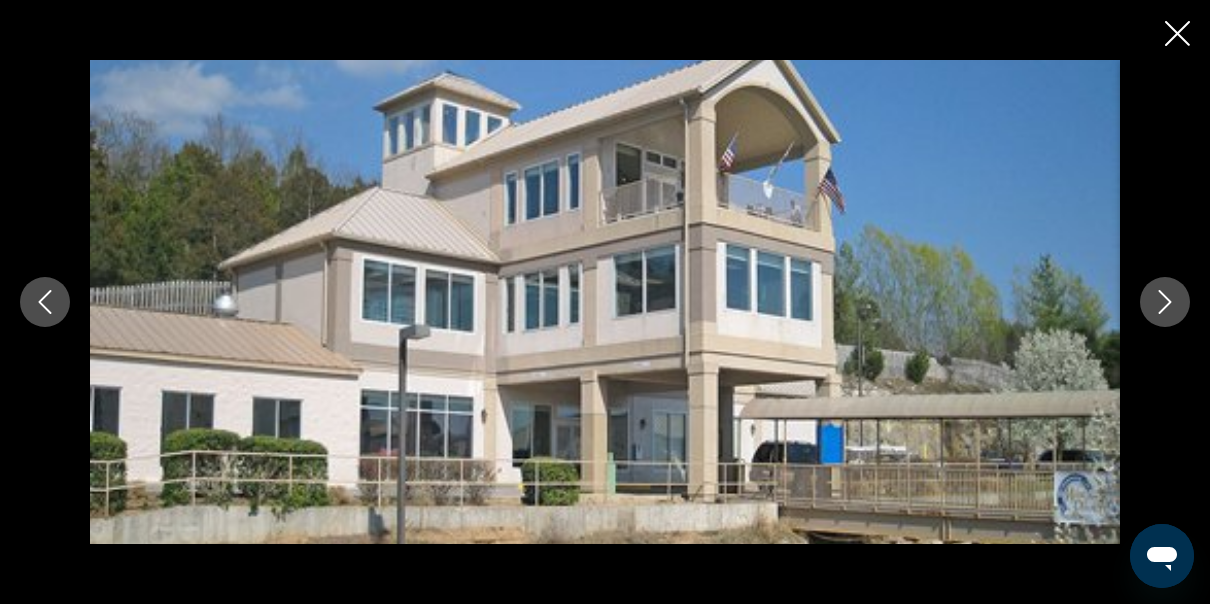 click 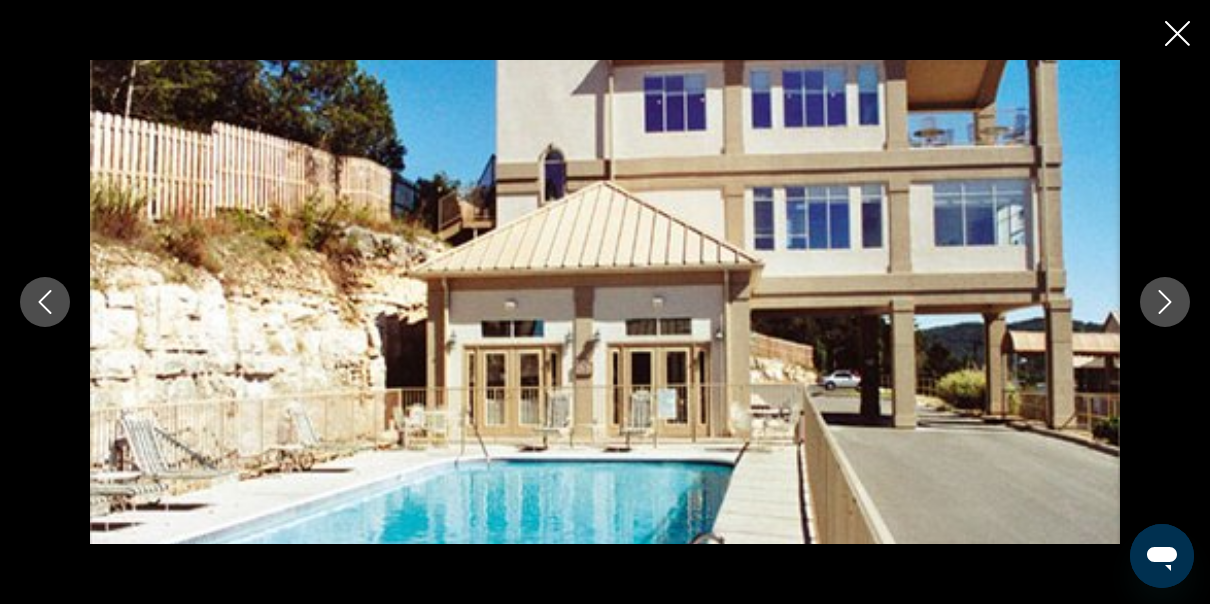 click 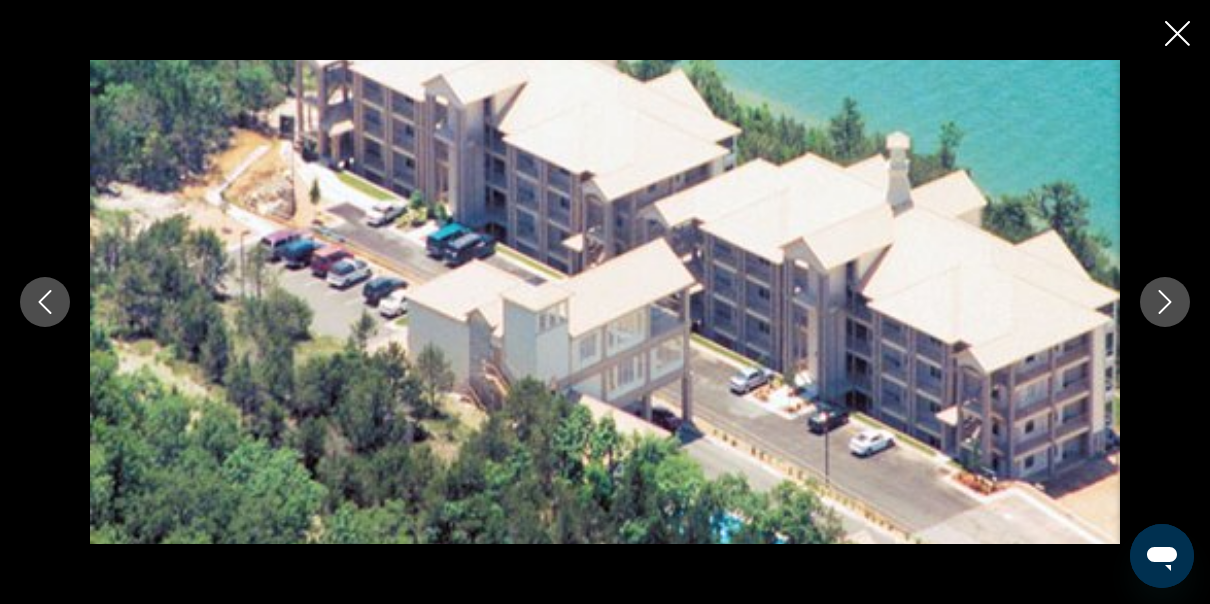 click 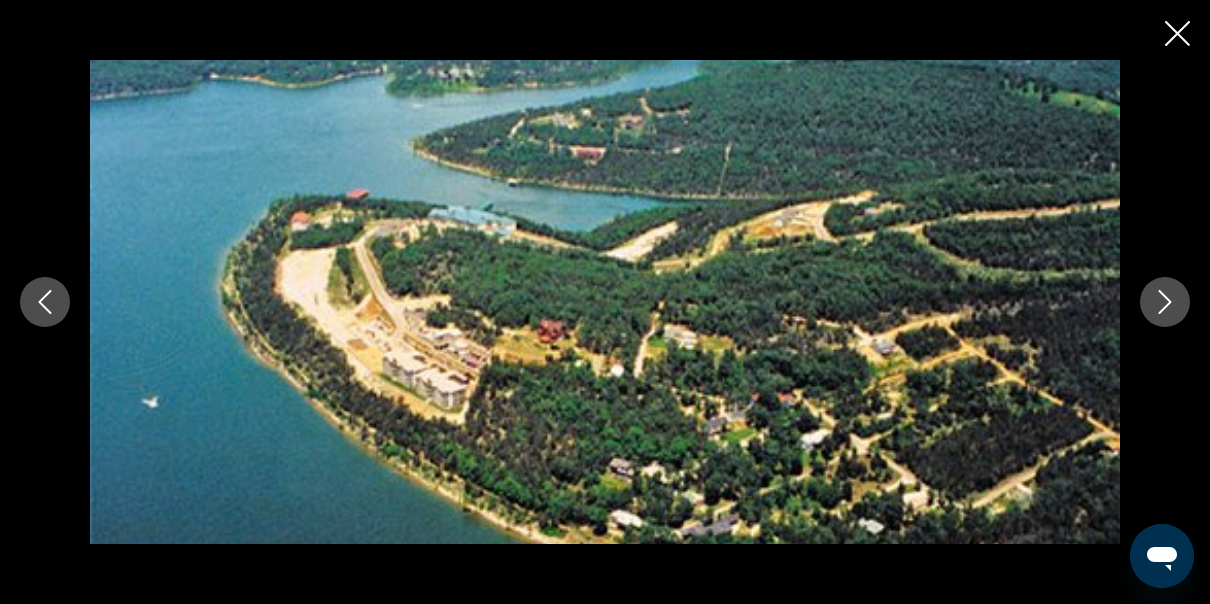 click 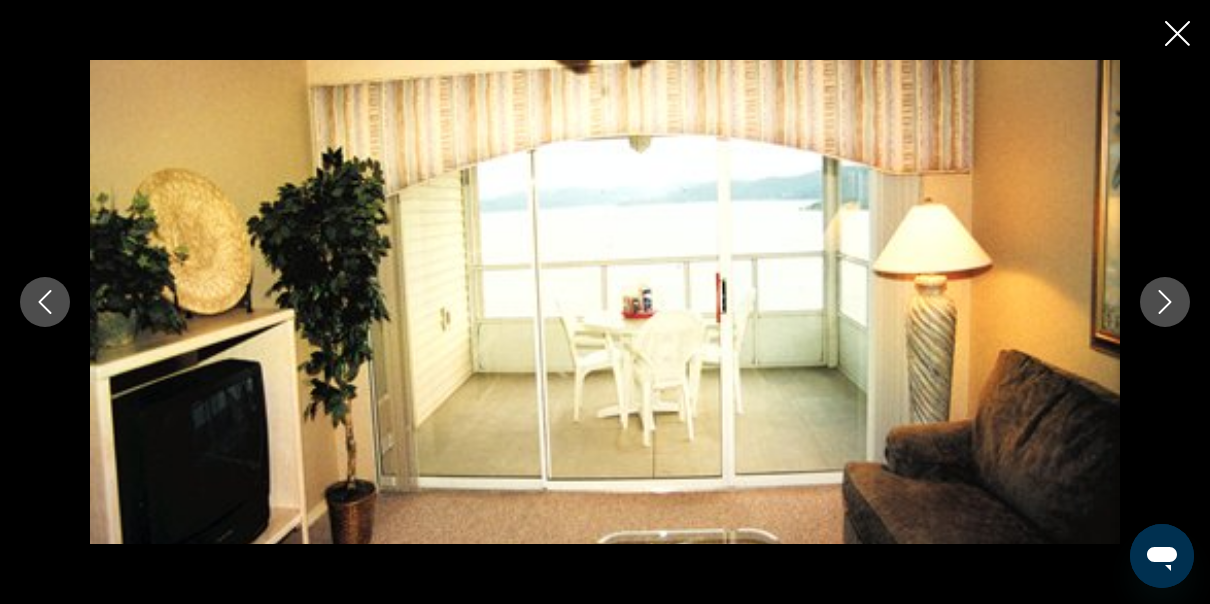 scroll, scrollTop: 0, scrollLeft: 0, axis: both 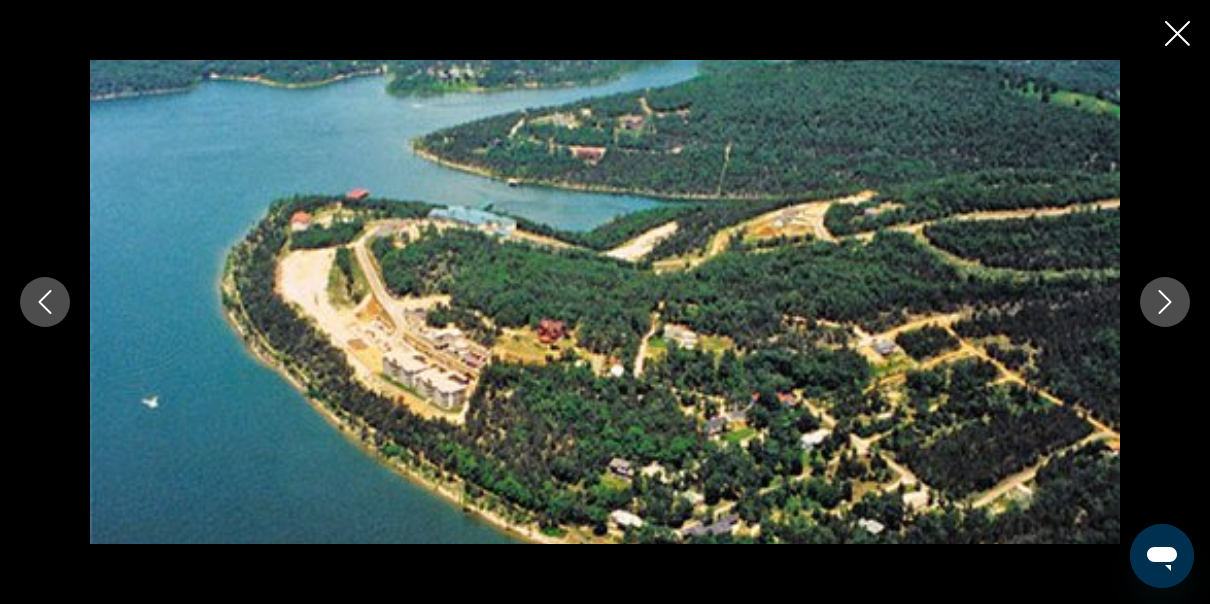 click 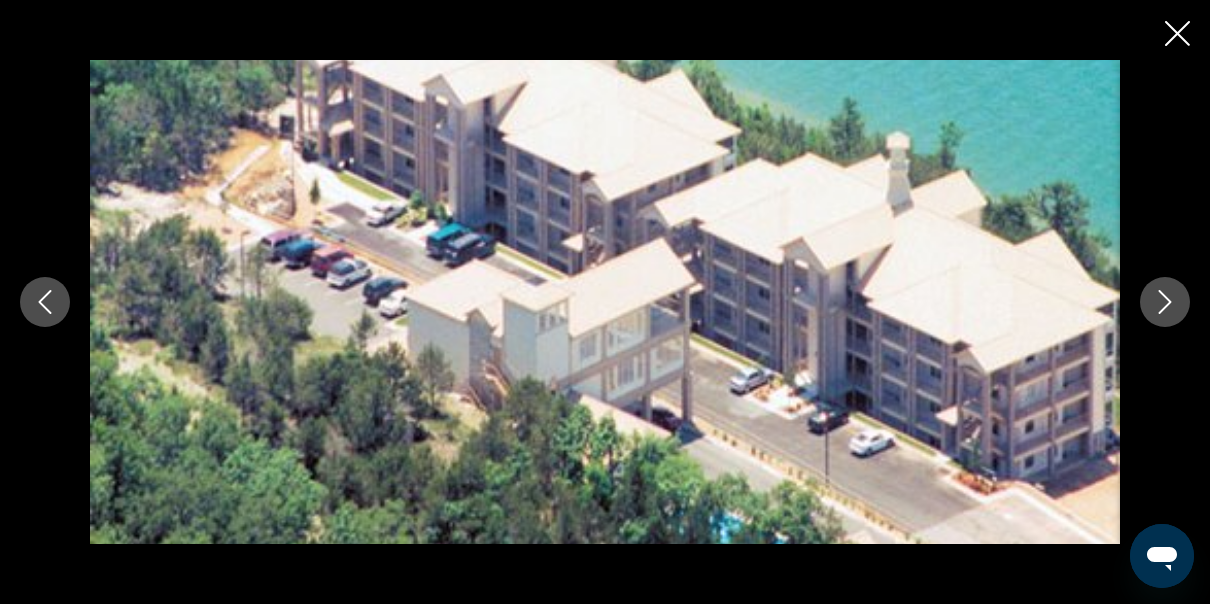 click 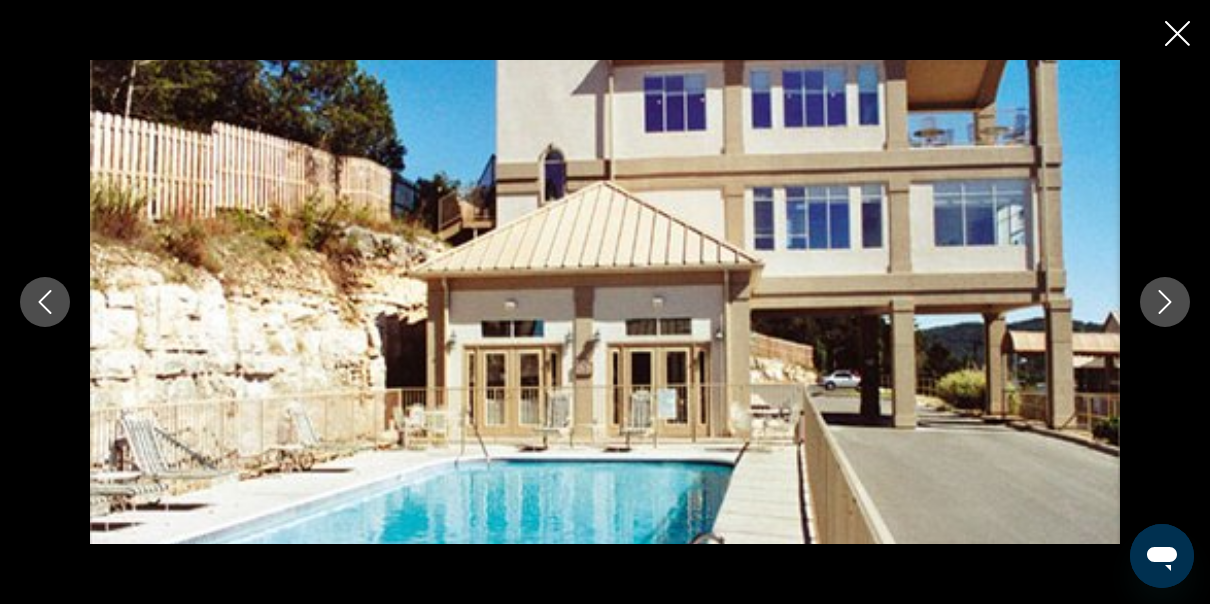 click 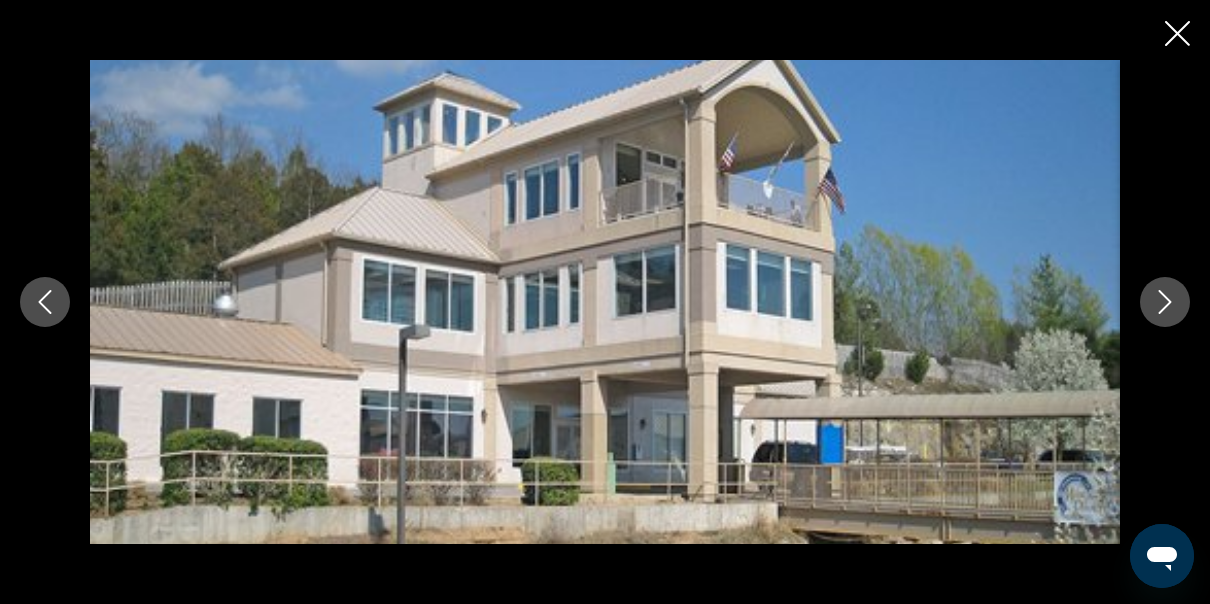 click 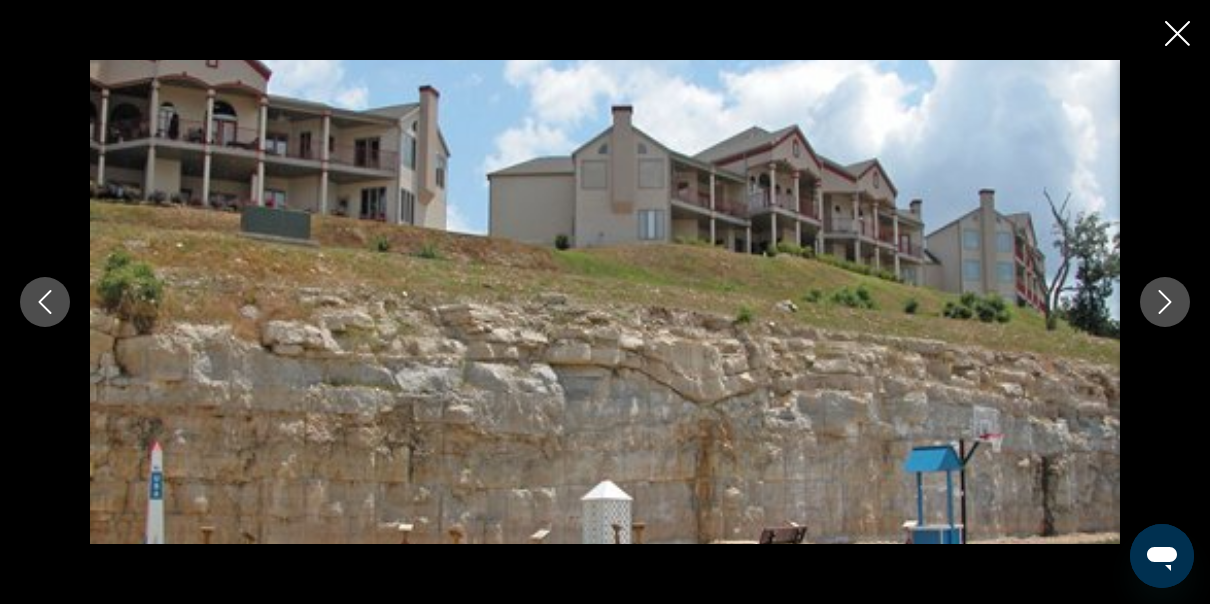 click 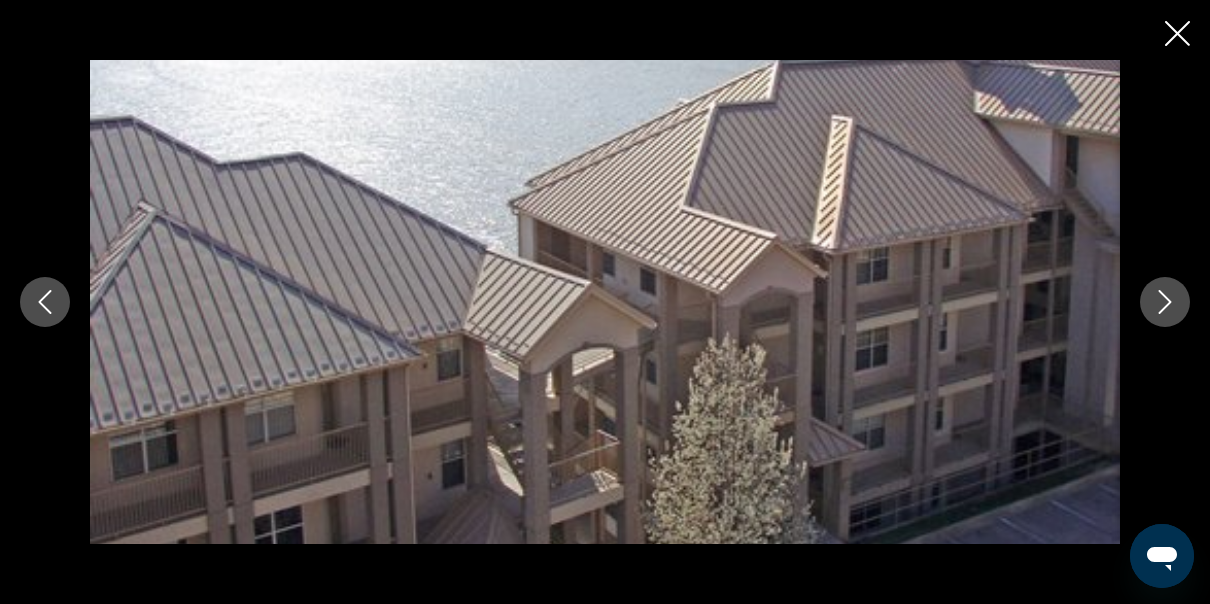 click 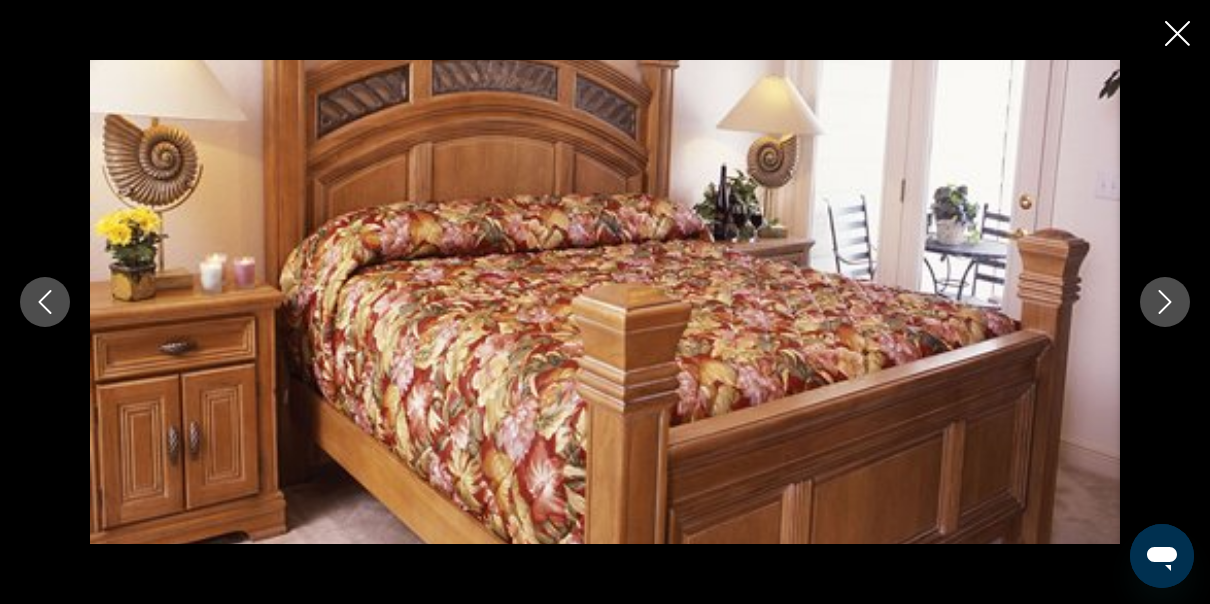 click 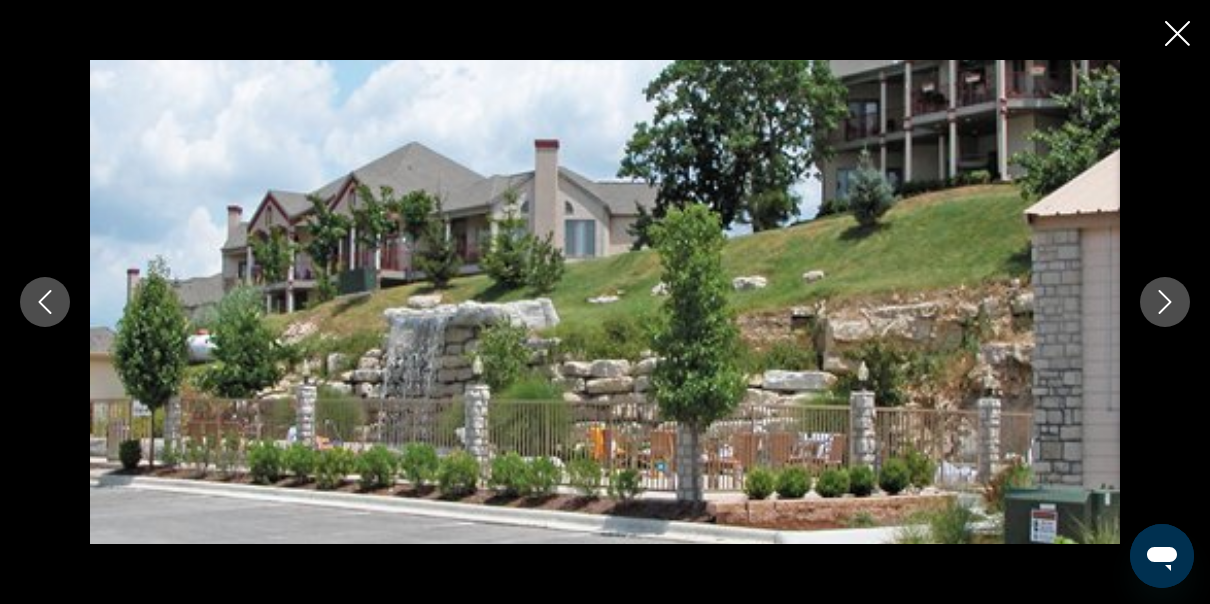 click 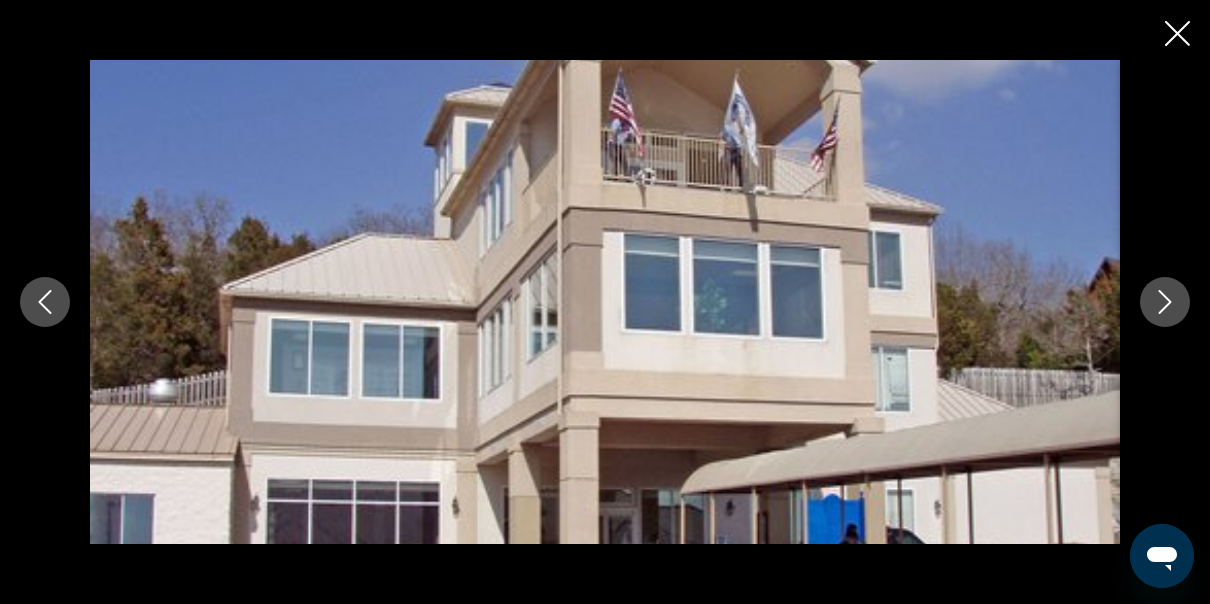click 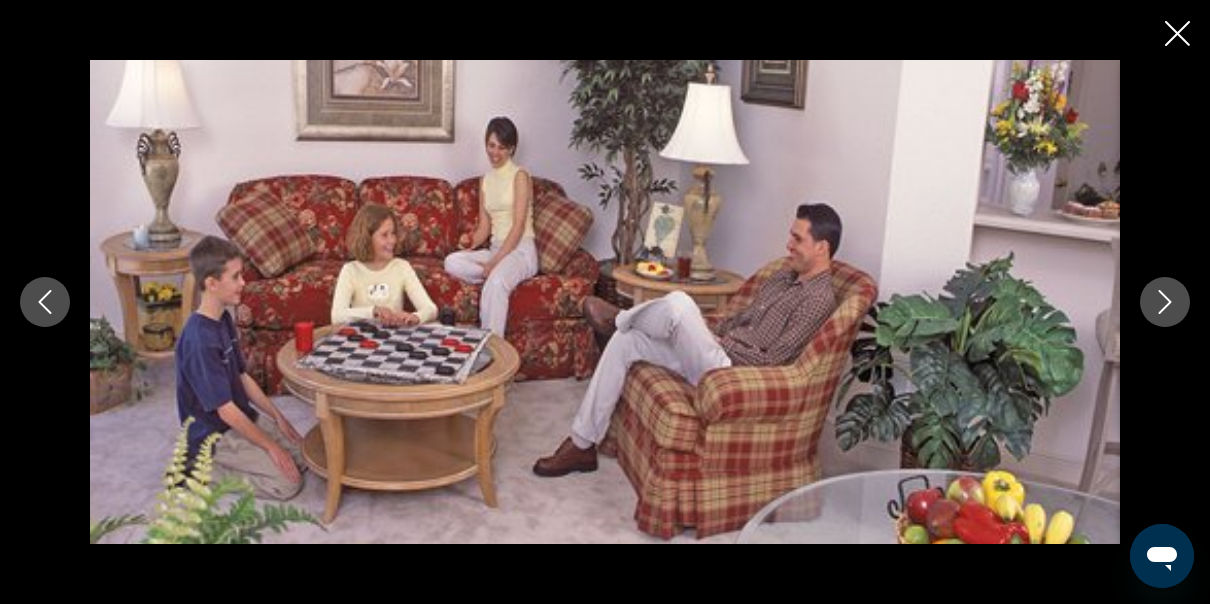 click 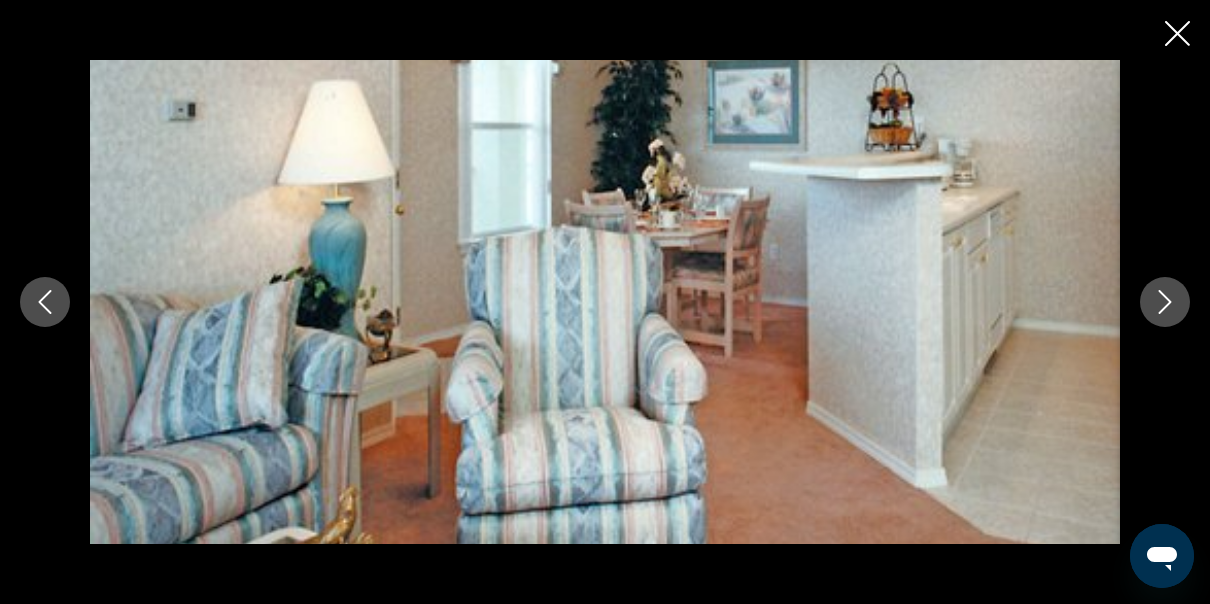 click 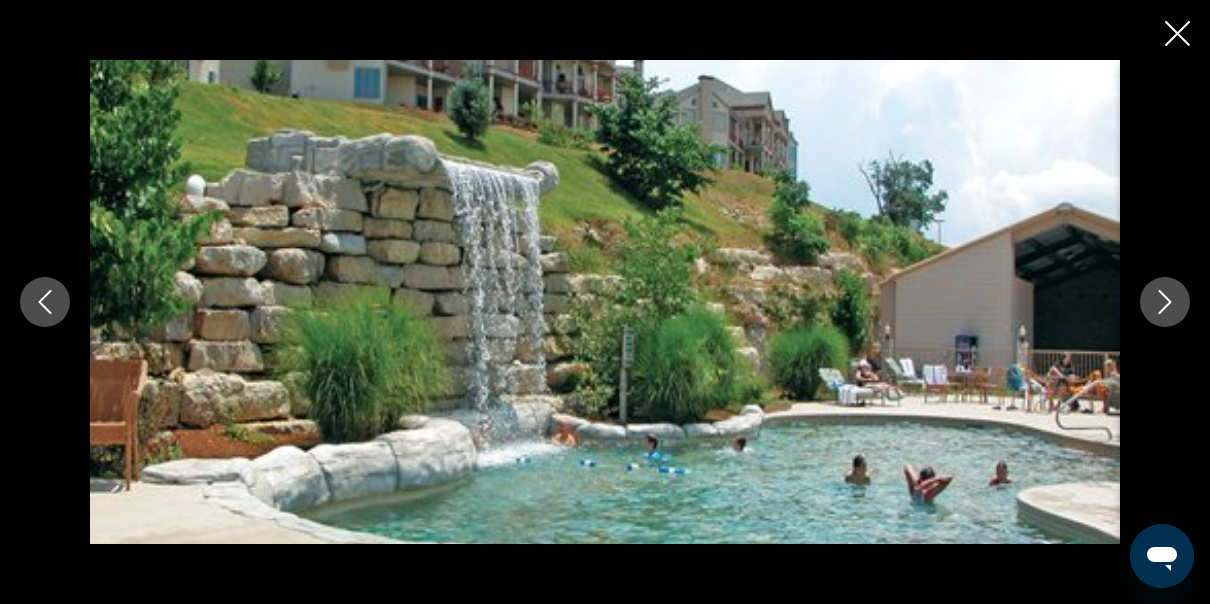 click 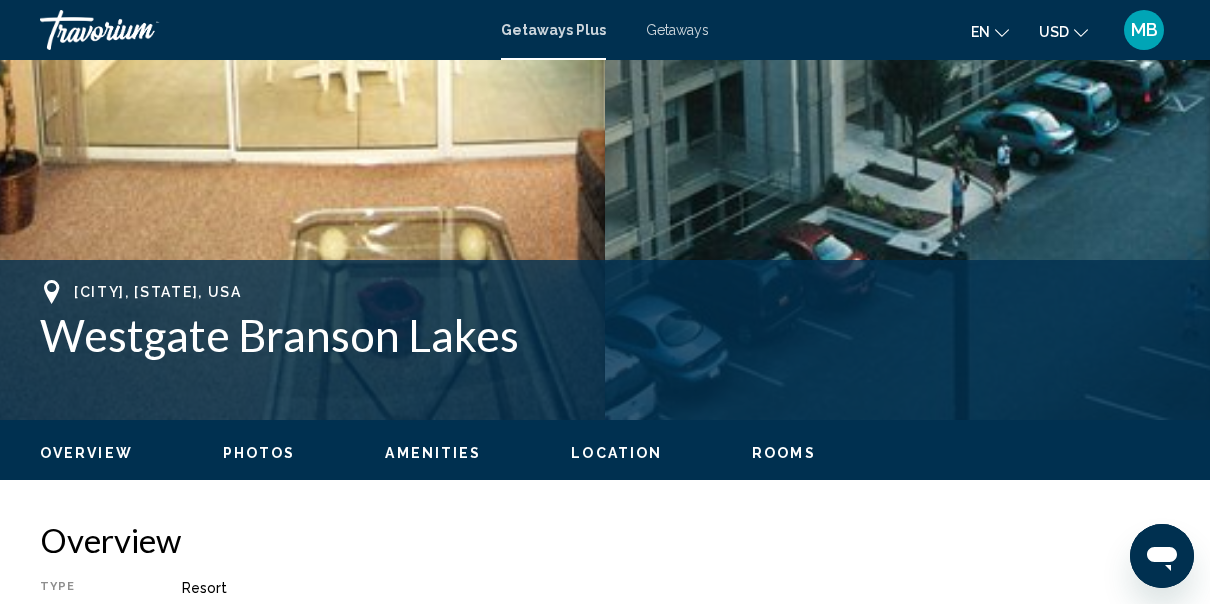 scroll, scrollTop: 601, scrollLeft: 0, axis: vertical 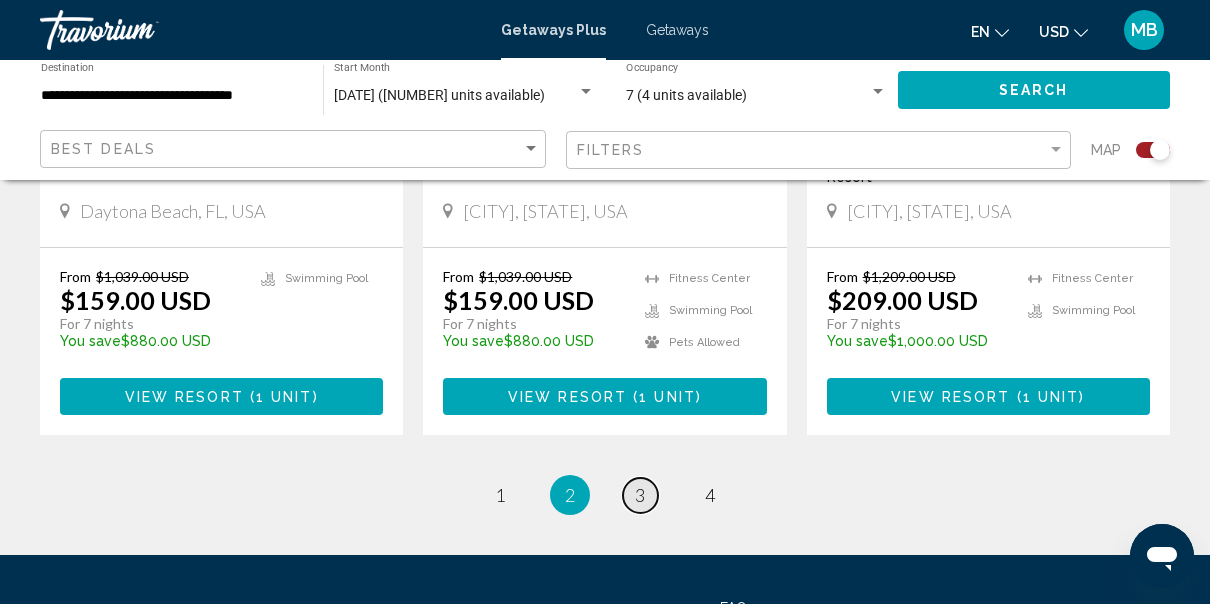 click on "3" at bounding box center [640, 495] 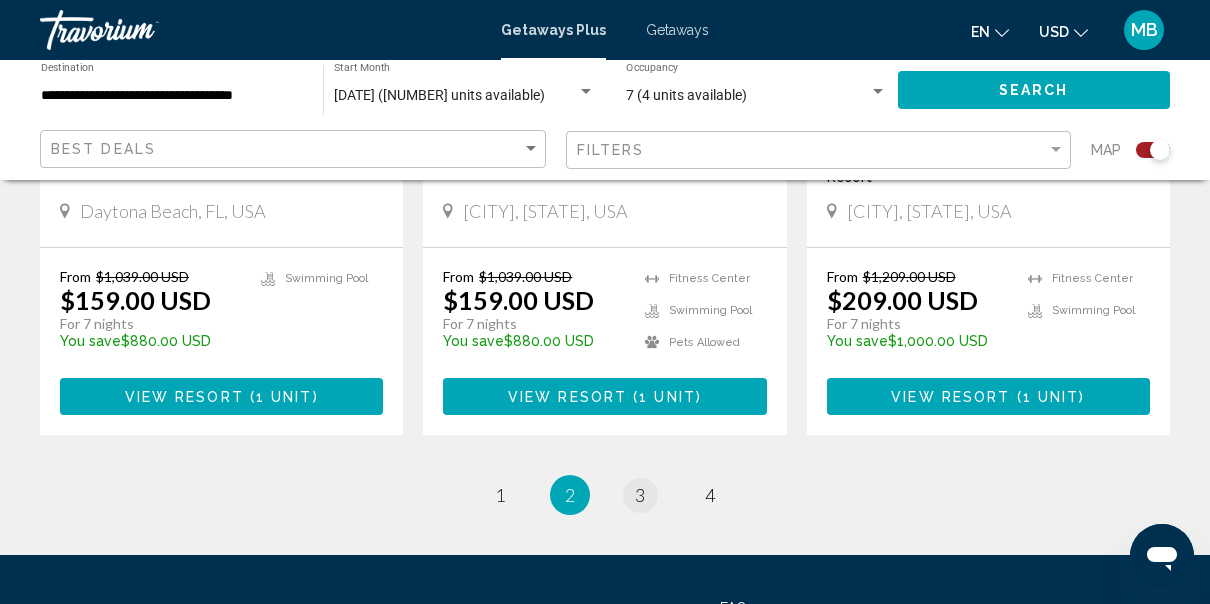 scroll, scrollTop: 0, scrollLeft: 0, axis: both 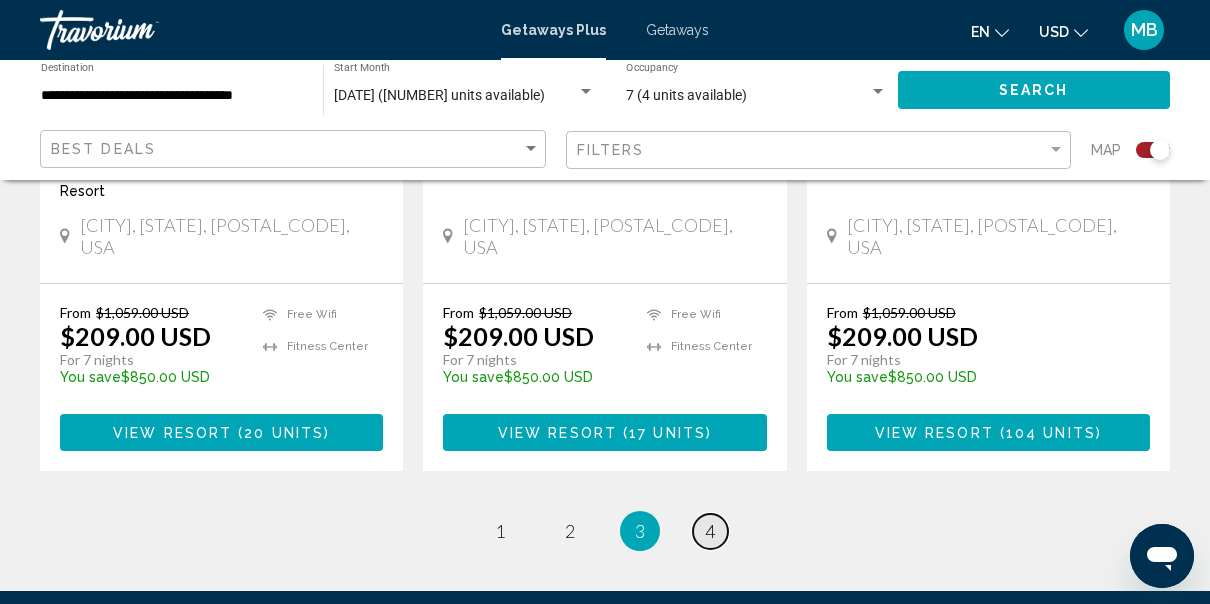 click on "4" at bounding box center (710, 531) 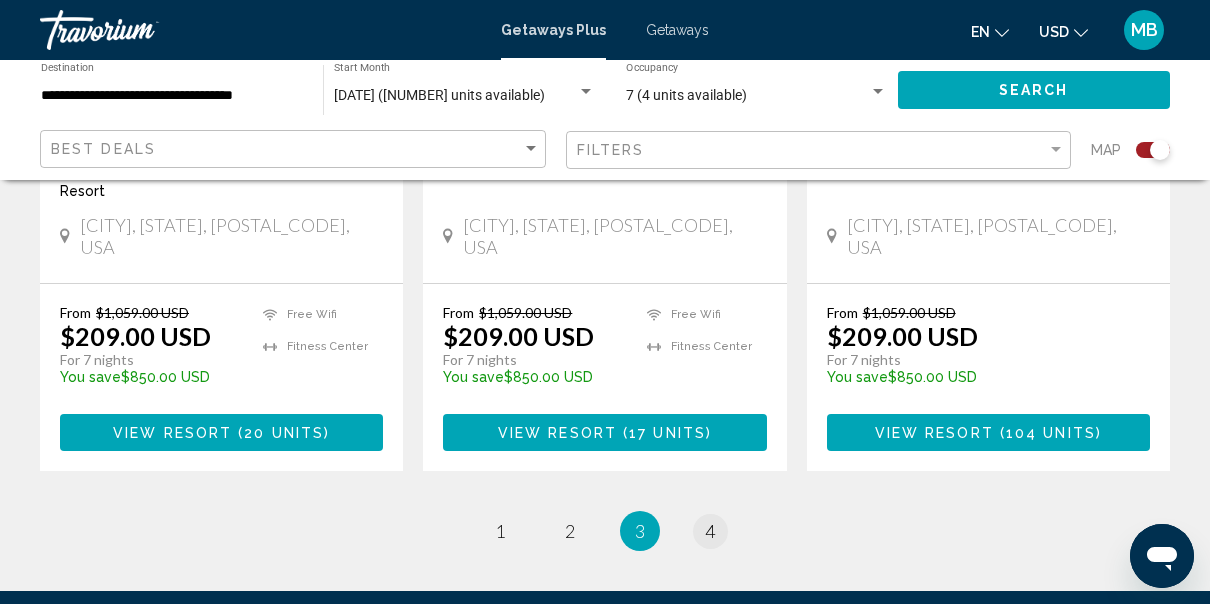 scroll, scrollTop: 0, scrollLeft: 0, axis: both 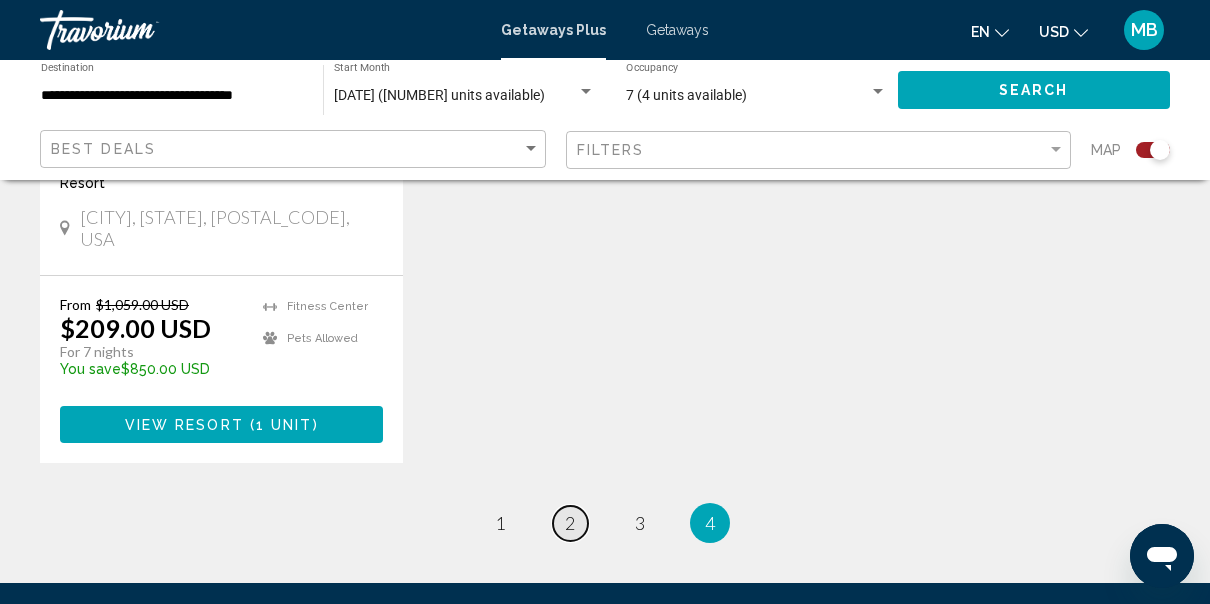 click on "page  2" at bounding box center (570, 523) 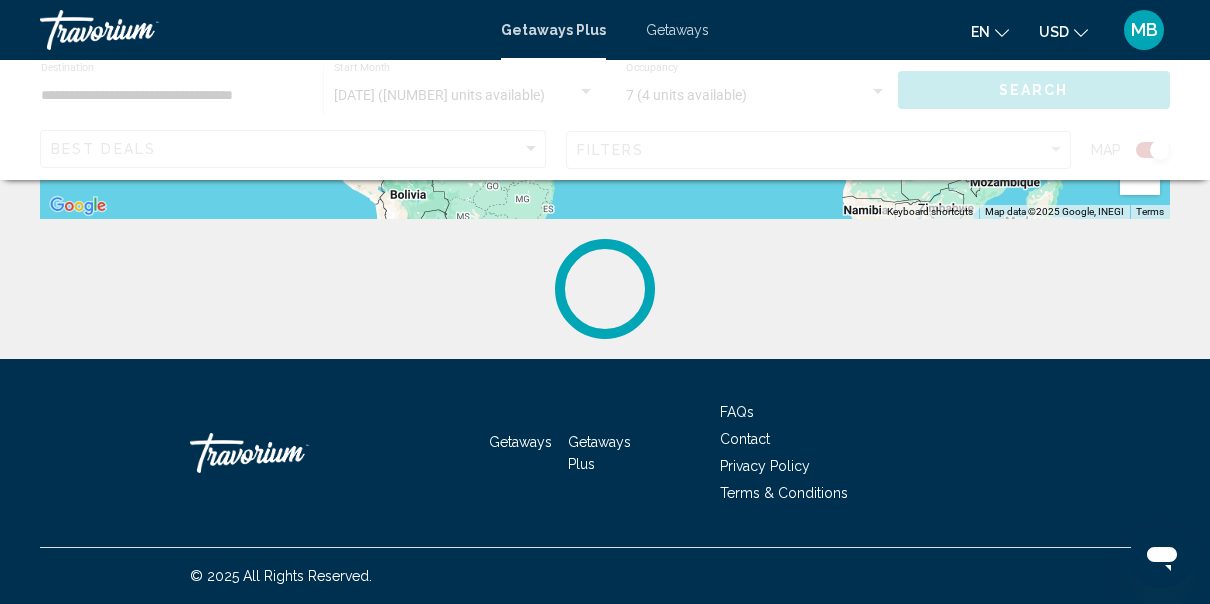 scroll, scrollTop: 0, scrollLeft: 0, axis: both 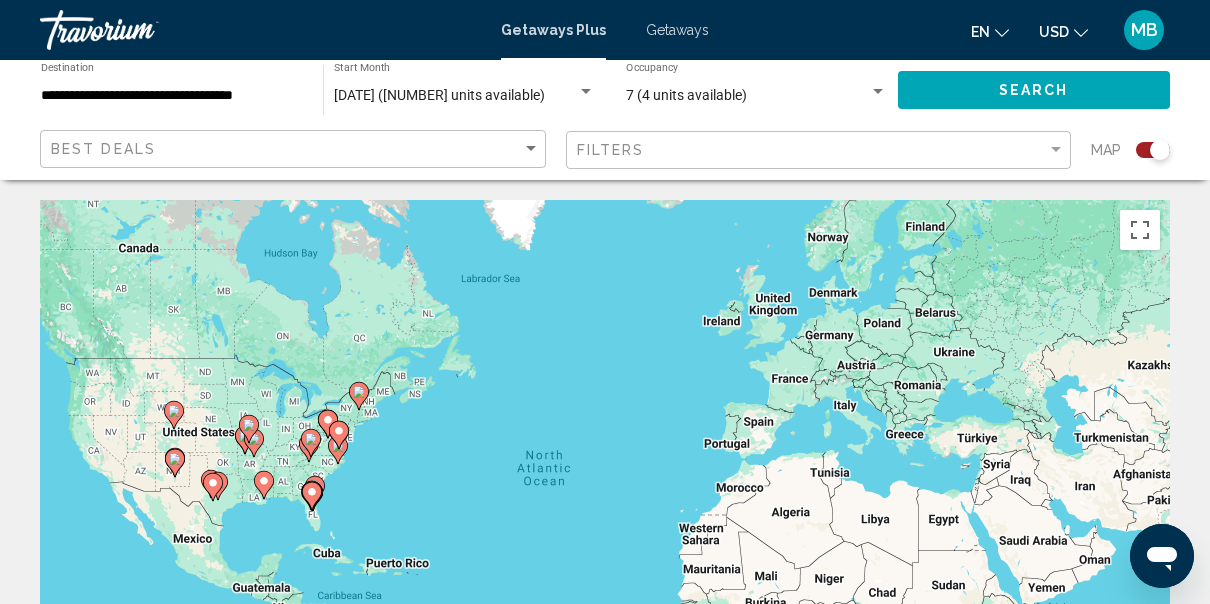 click on "MB" at bounding box center [1144, 30] 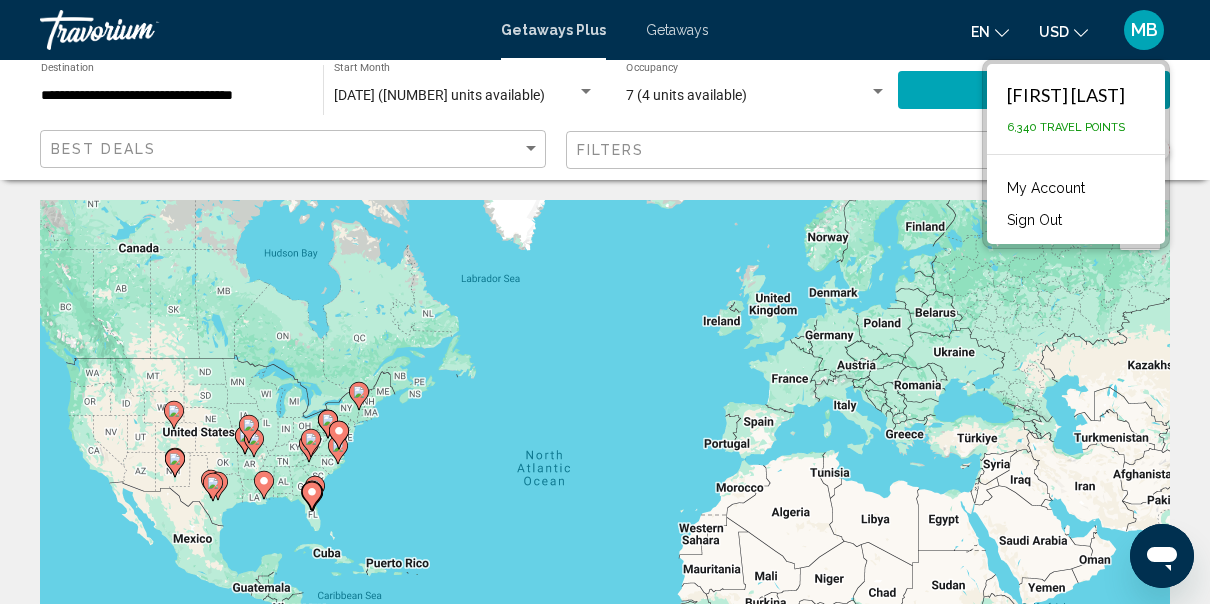 click on "Sign Out" at bounding box center (1034, 220) 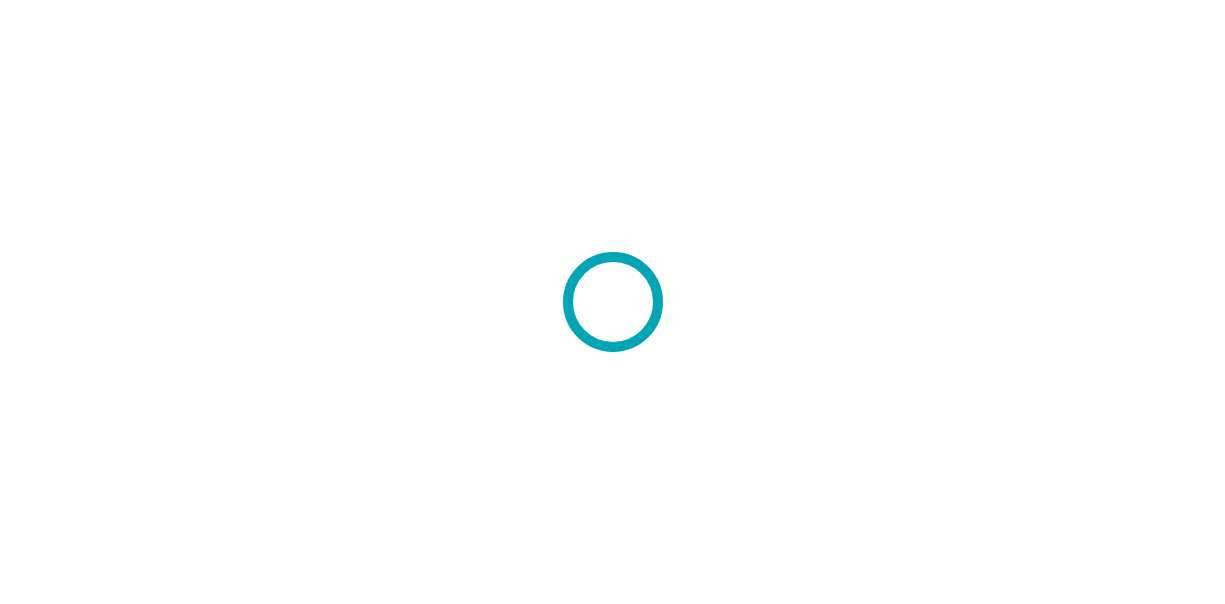 scroll, scrollTop: 0, scrollLeft: 0, axis: both 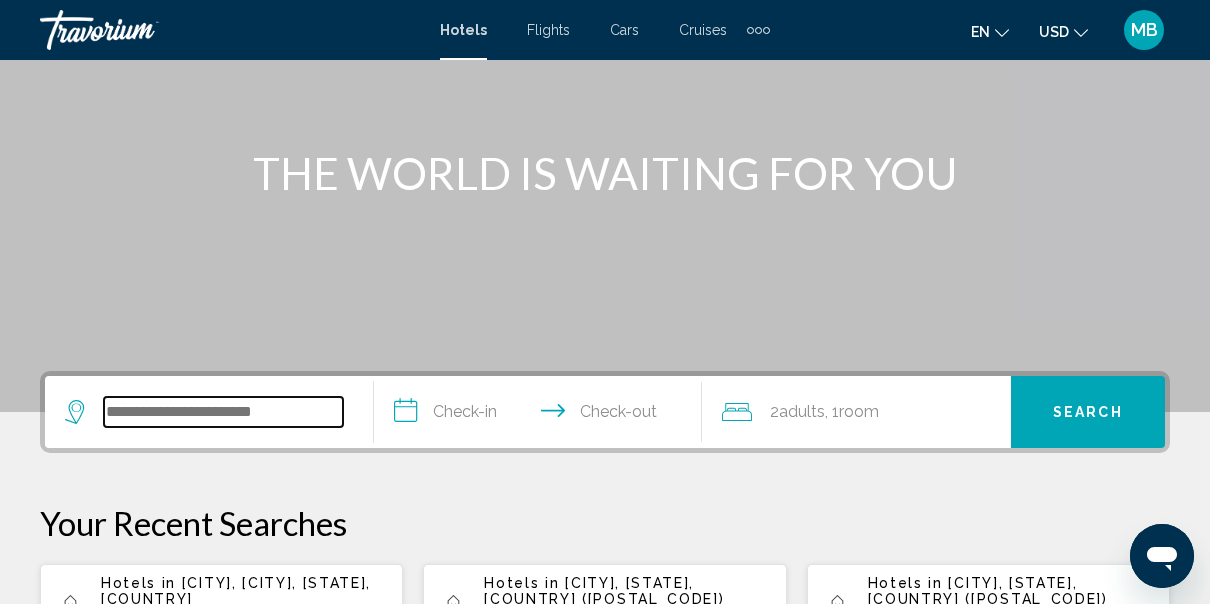 click at bounding box center (223, 412) 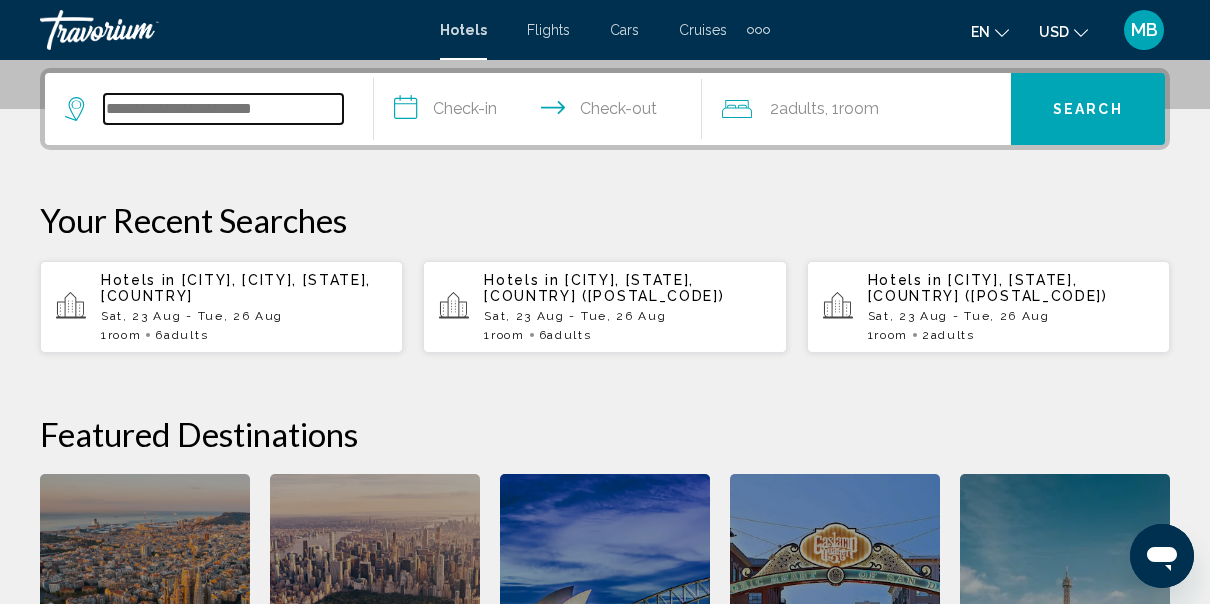 scroll, scrollTop: 494, scrollLeft: 0, axis: vertical 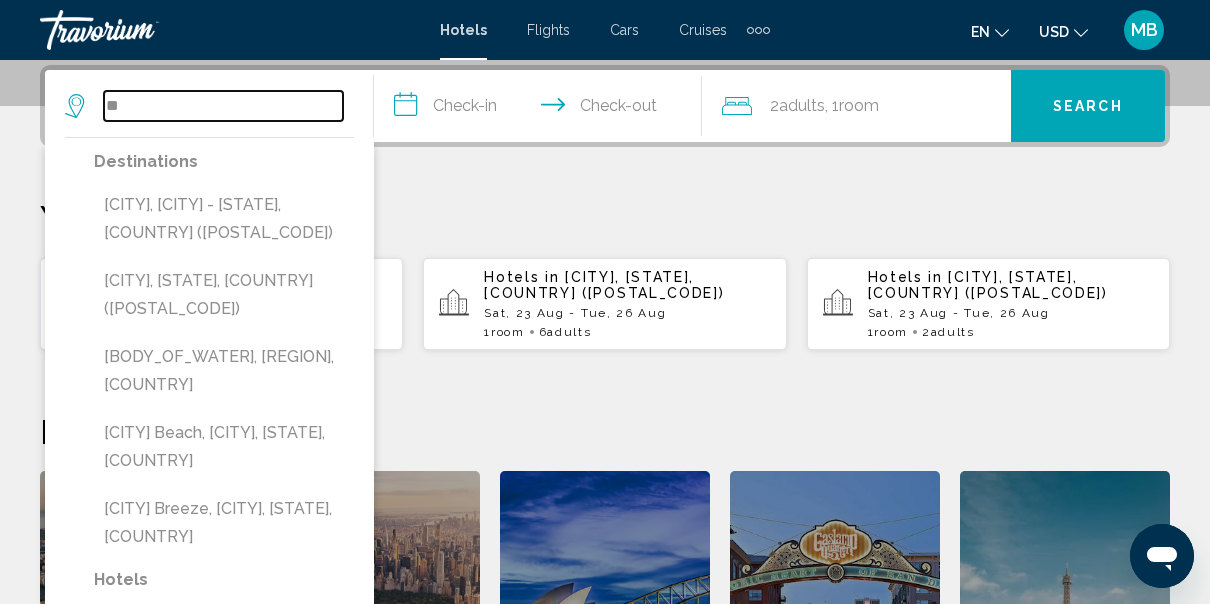 type on "*" 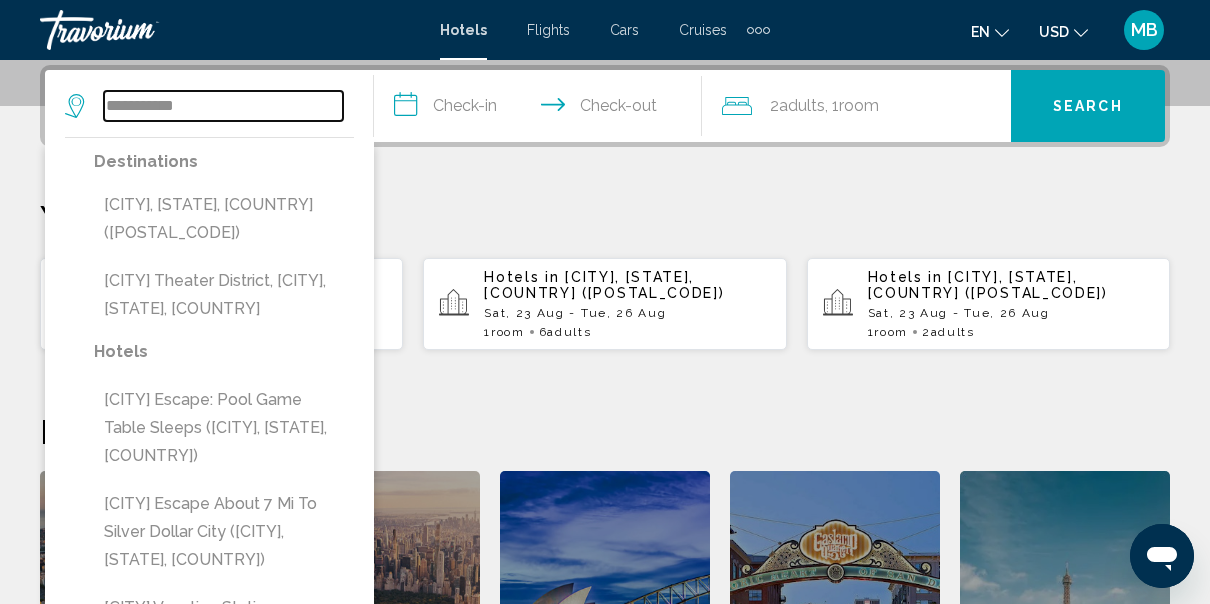 type on "**********" 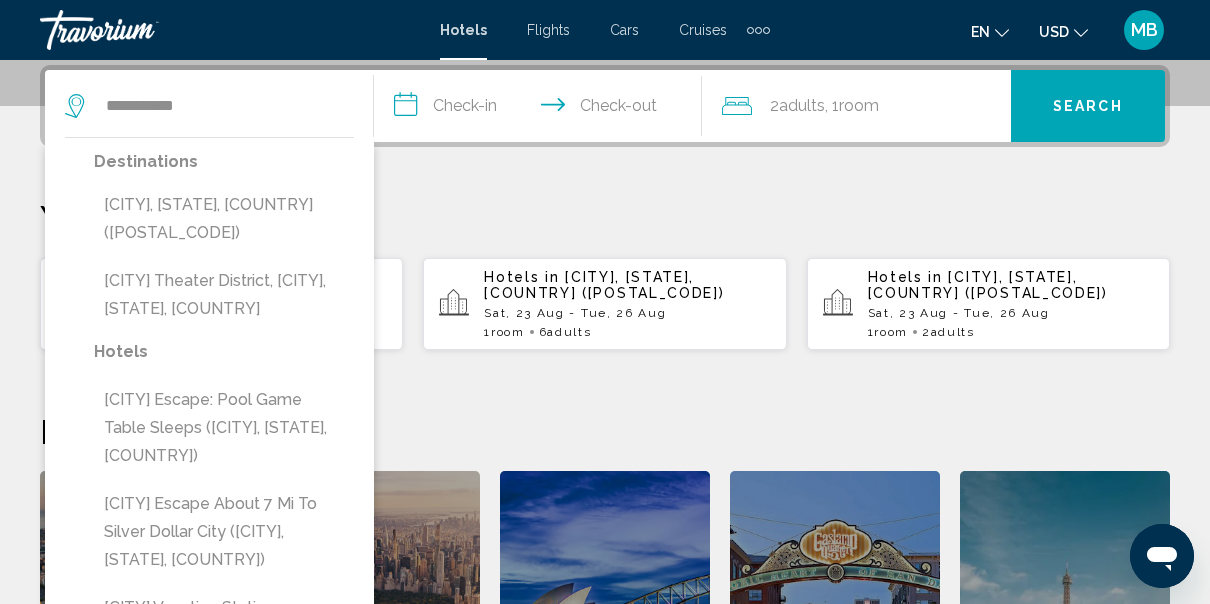 type 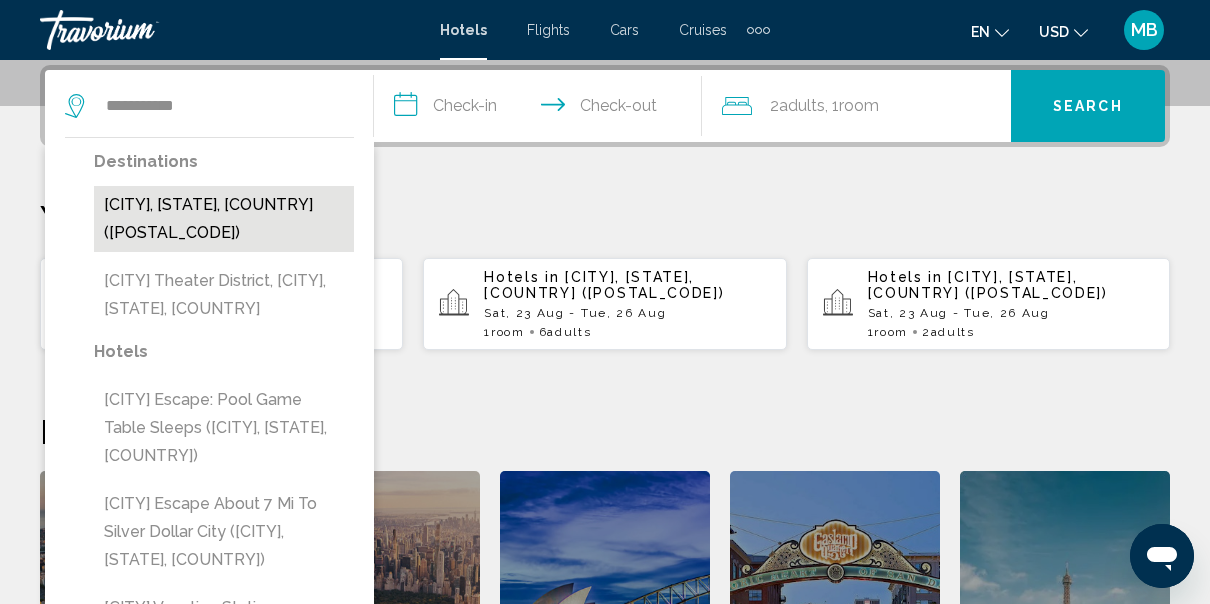 click on "[CITY], [STATE], [COUNTRY] ([POSTAL_CODE])" at bounding box center (224, 219) 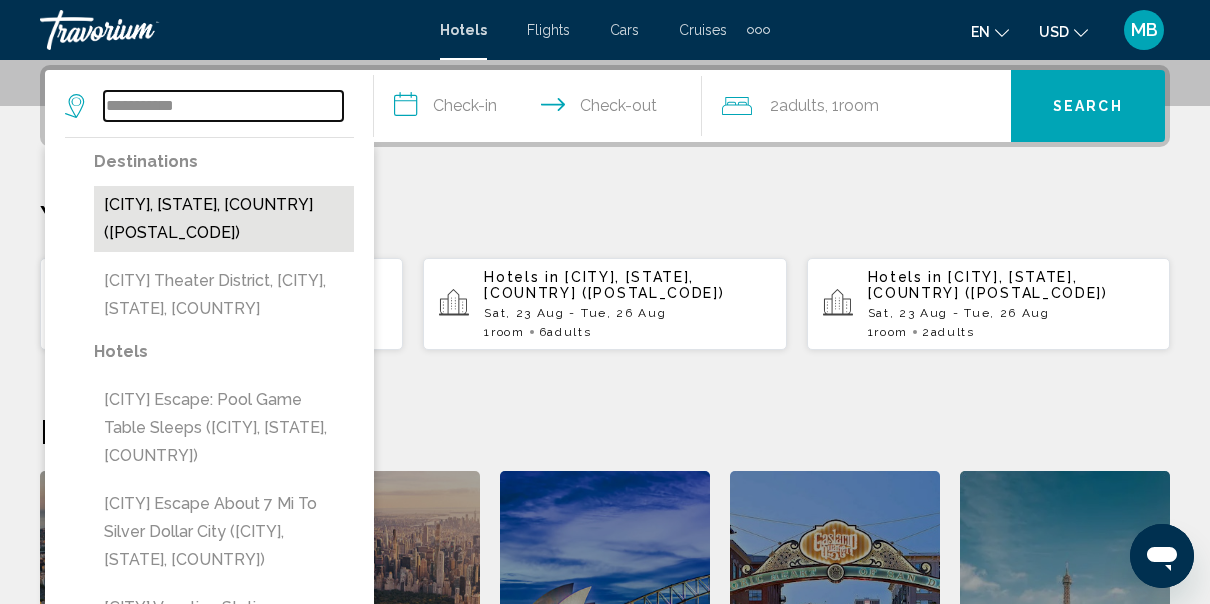 type on "**********" 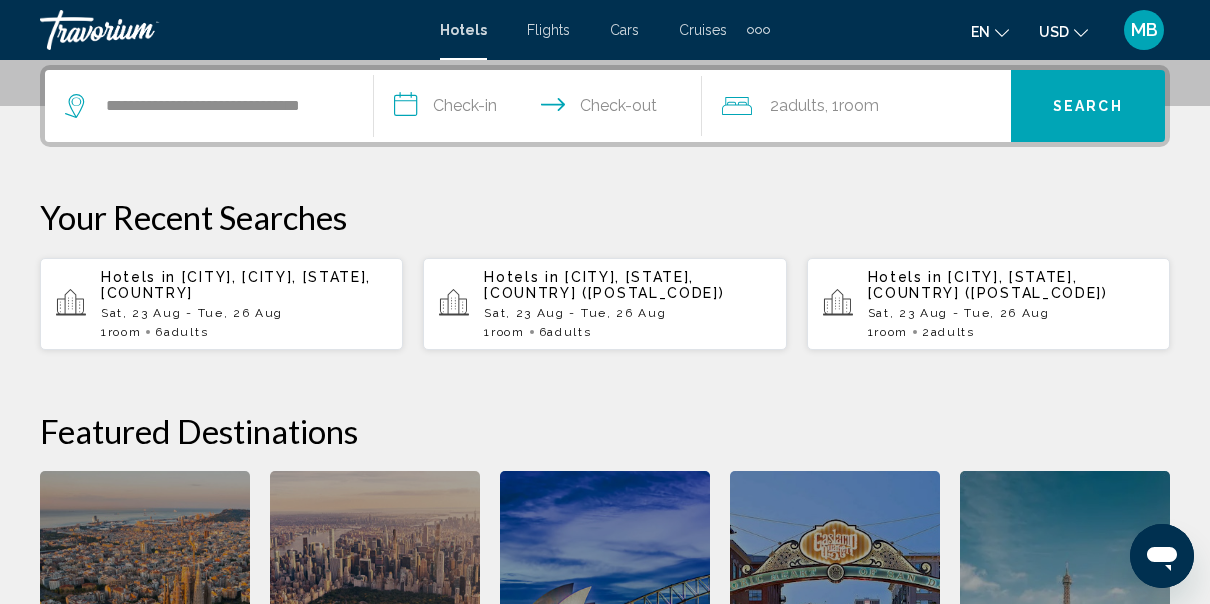 click on "**********" at bounding box center (542, 109) 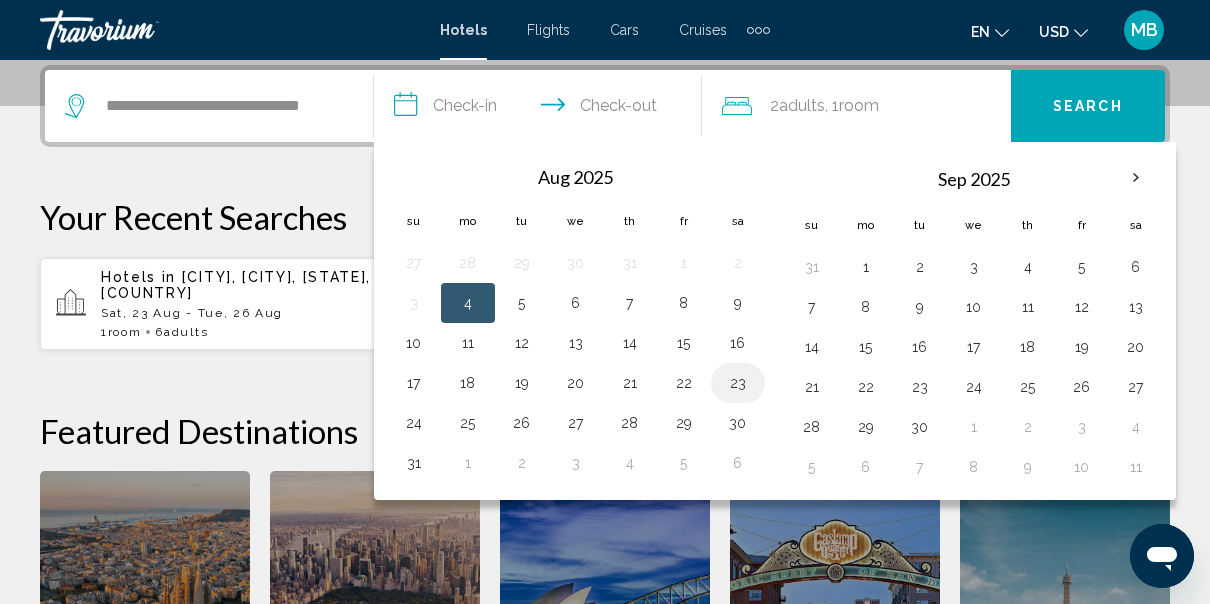 click on "23" at bounding box center [738, 383] 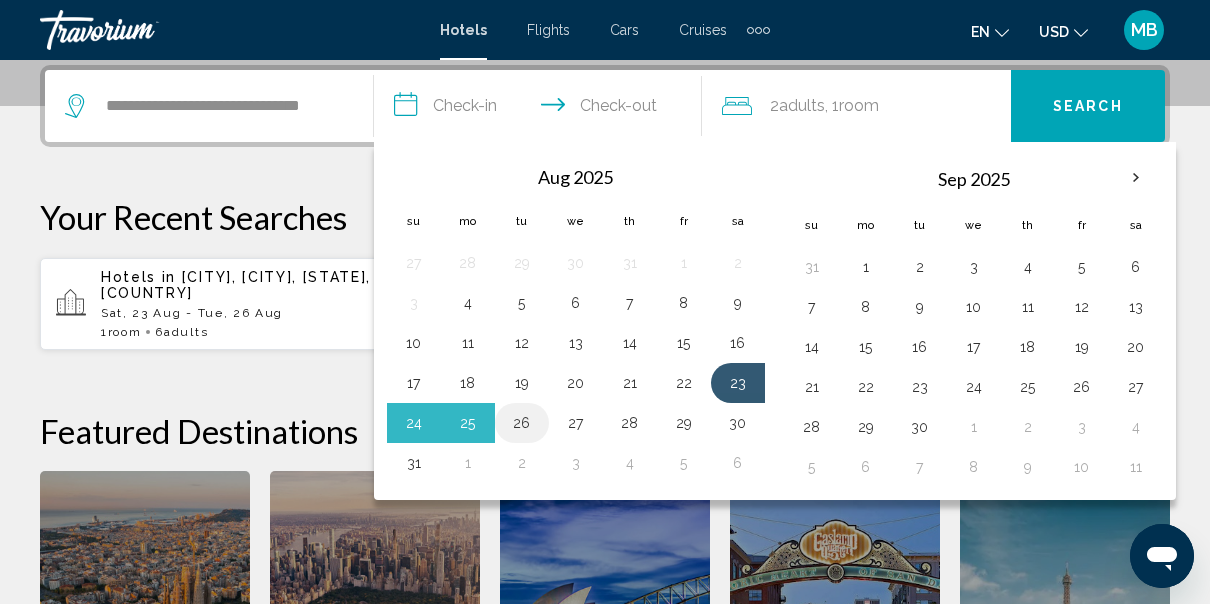 click on "26" at bounding box center [522, 423] 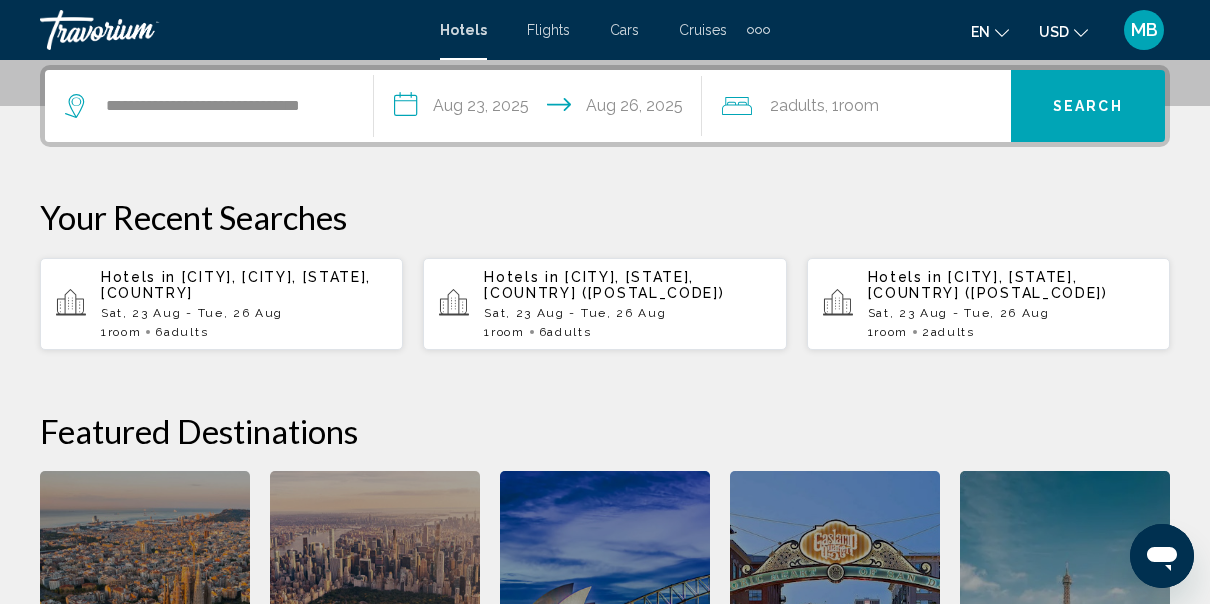 click on "2  Adult Adults" 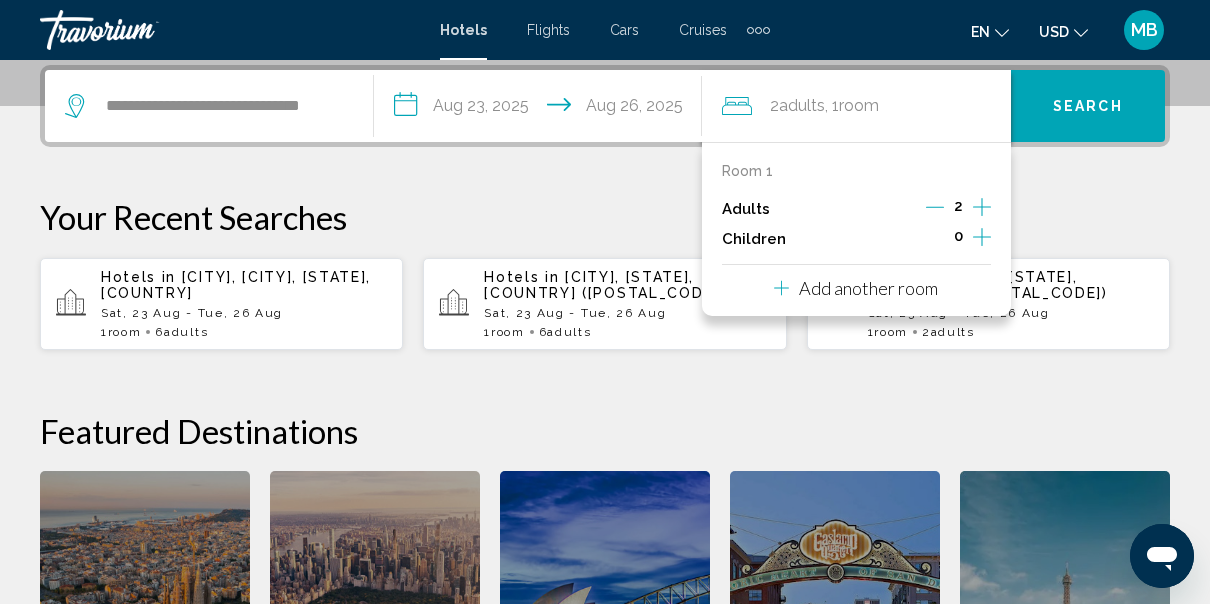 click 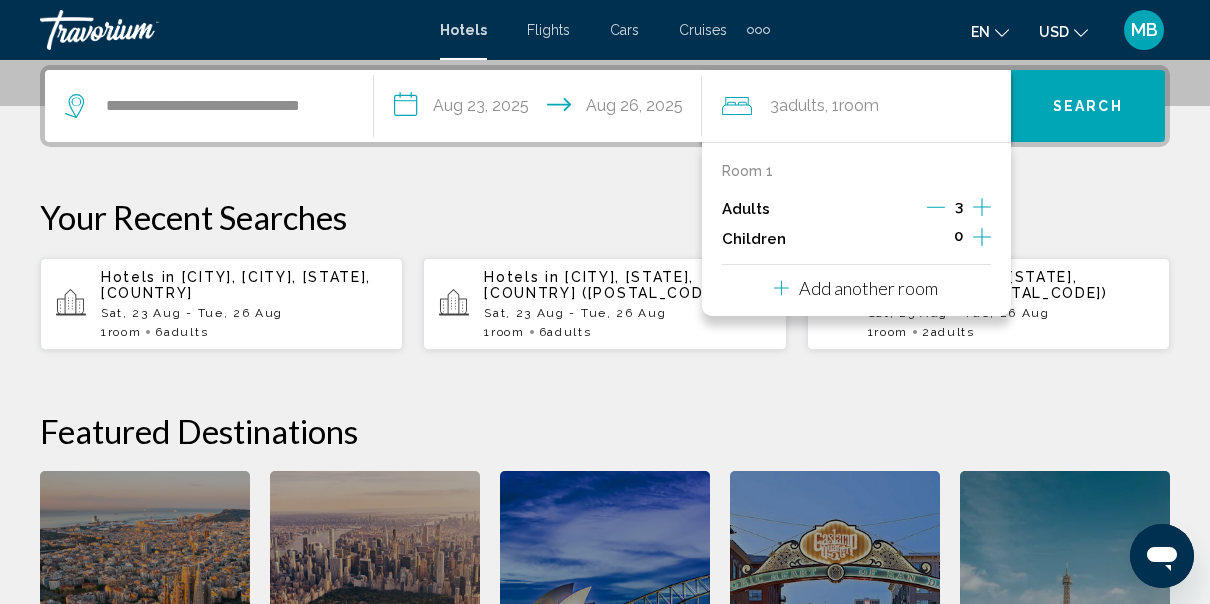 click 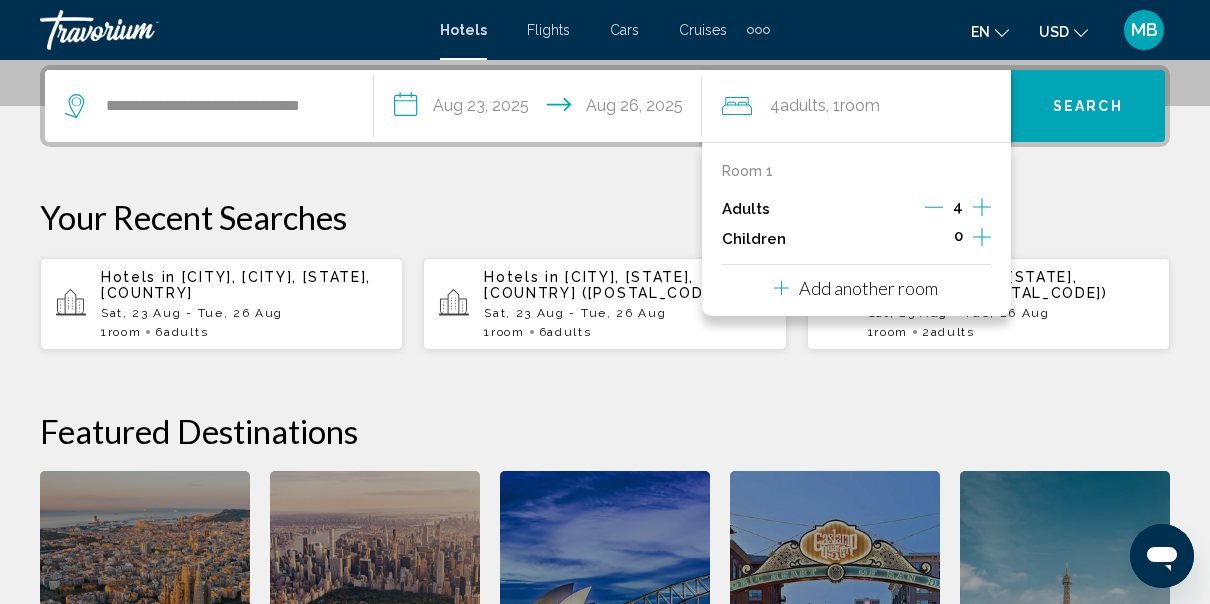 click 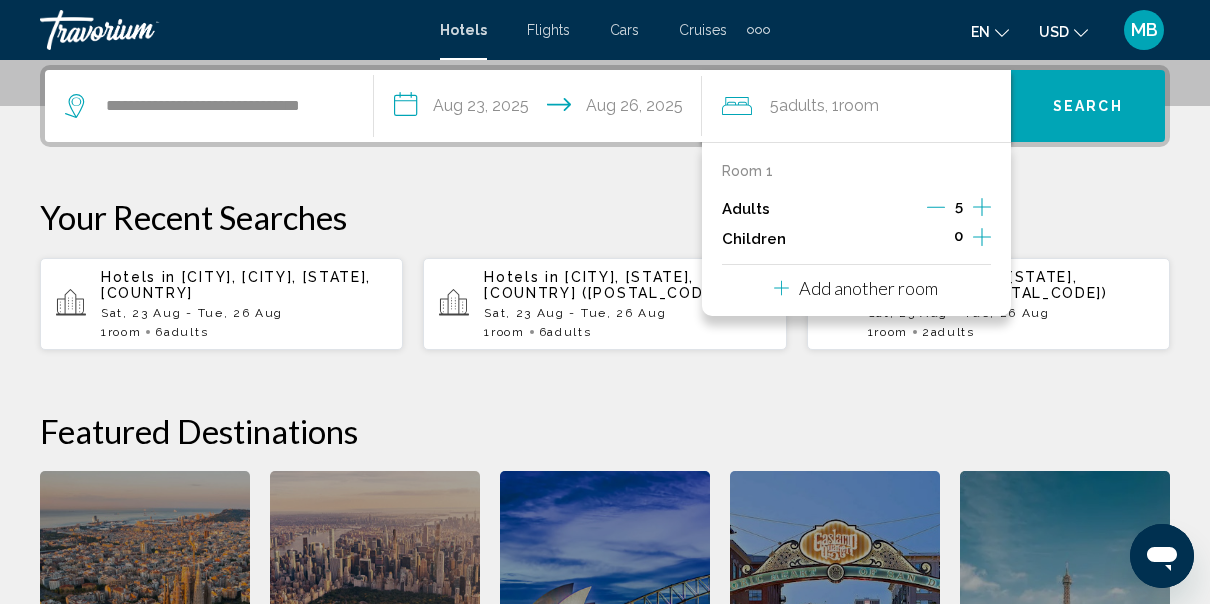click 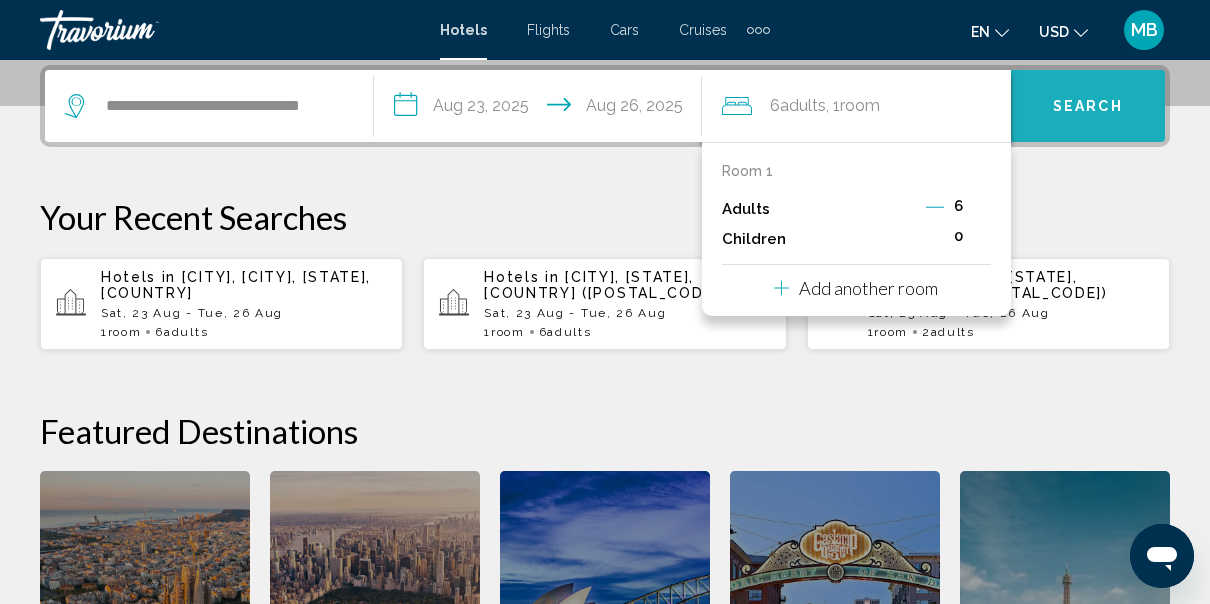 click on "Search" at bounding box center [1088, 107] 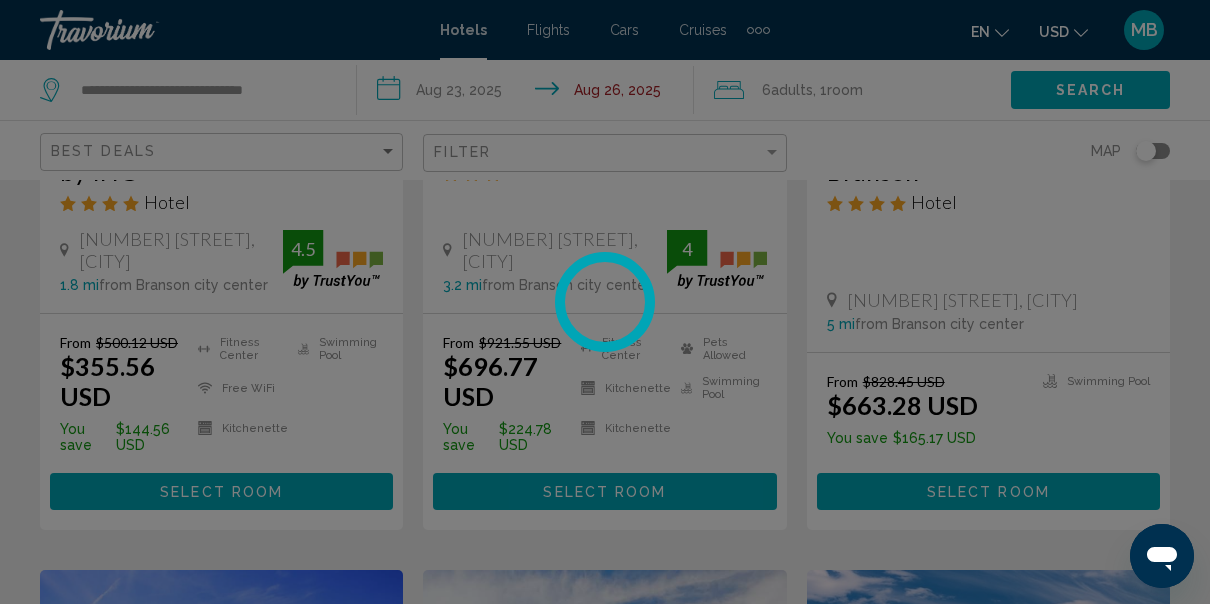 scroll, scrollTop: 0, scrollLeft: 0, axis: both 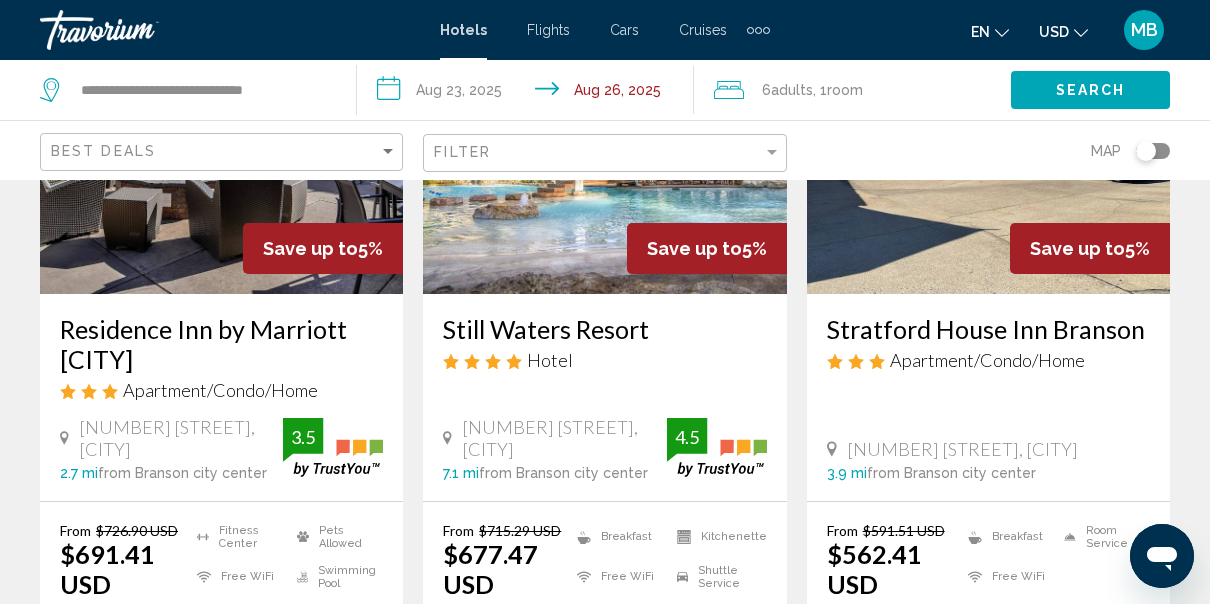 click on "Residence Inn by Marriott [CITY]" at bounding box center (221, 344) 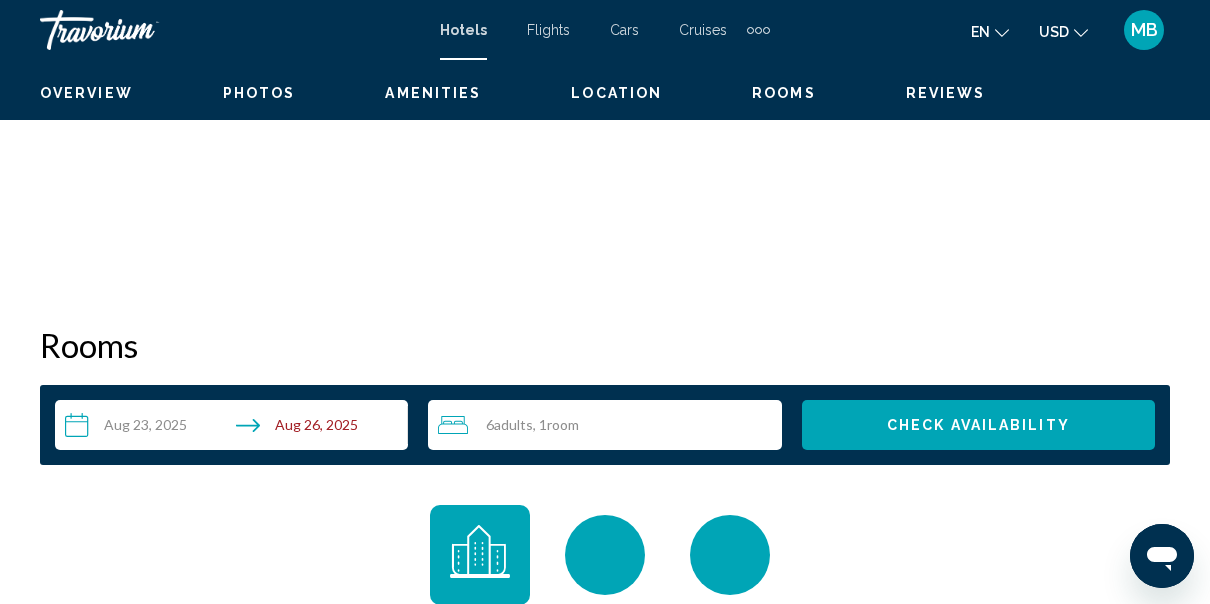 scroll, scrollTop: 233, scrollLeft: 0, axis: vertical 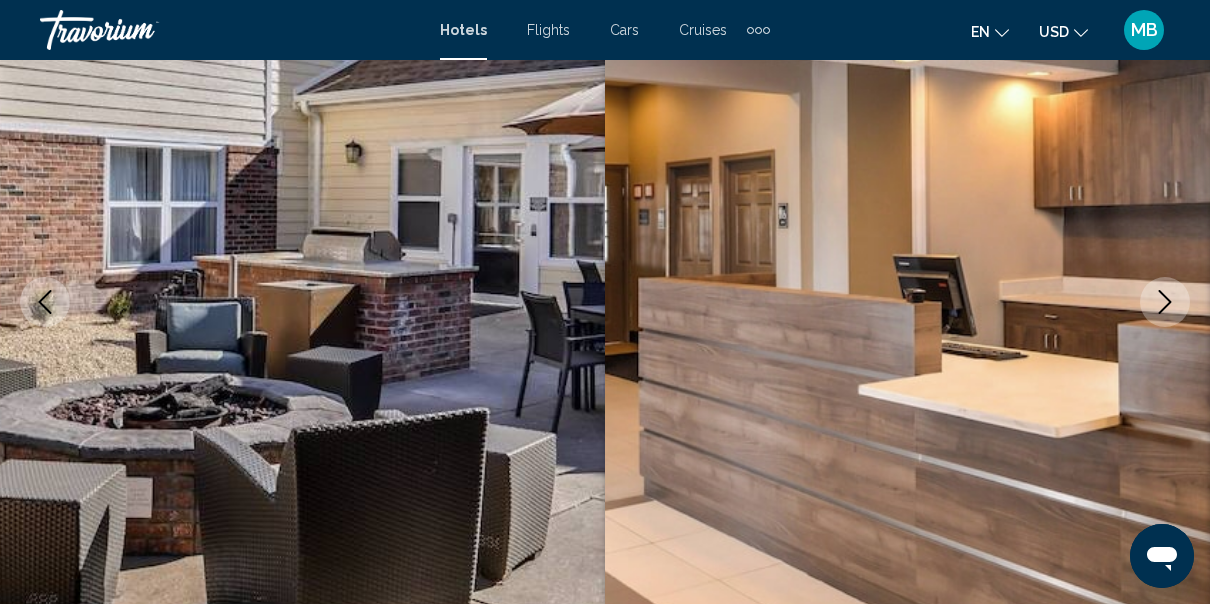 click 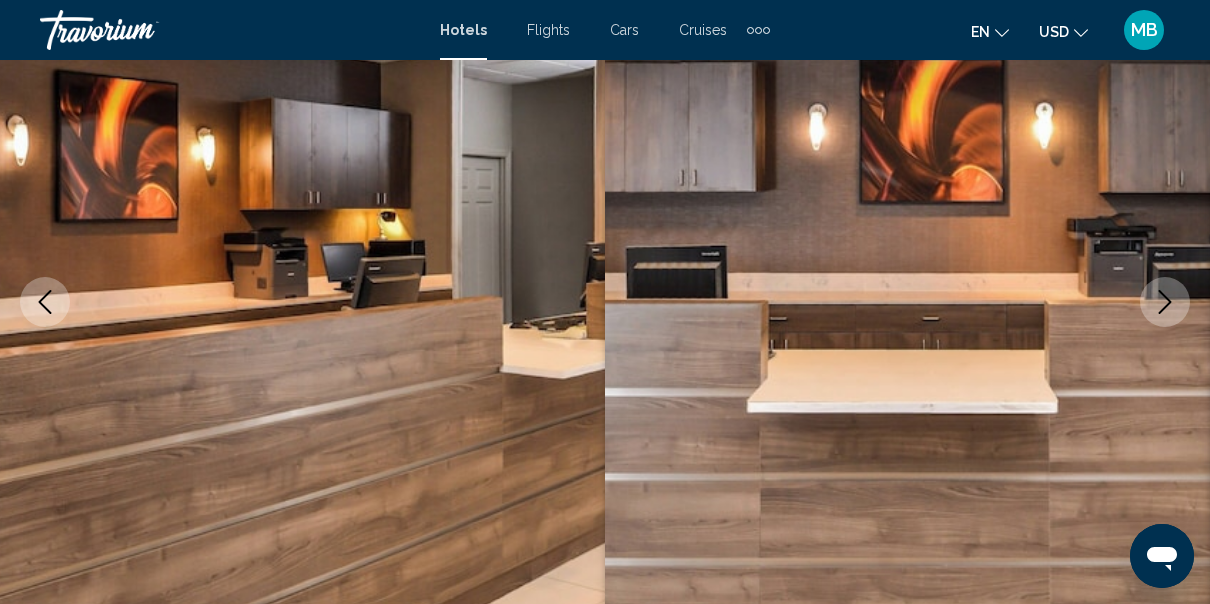 click 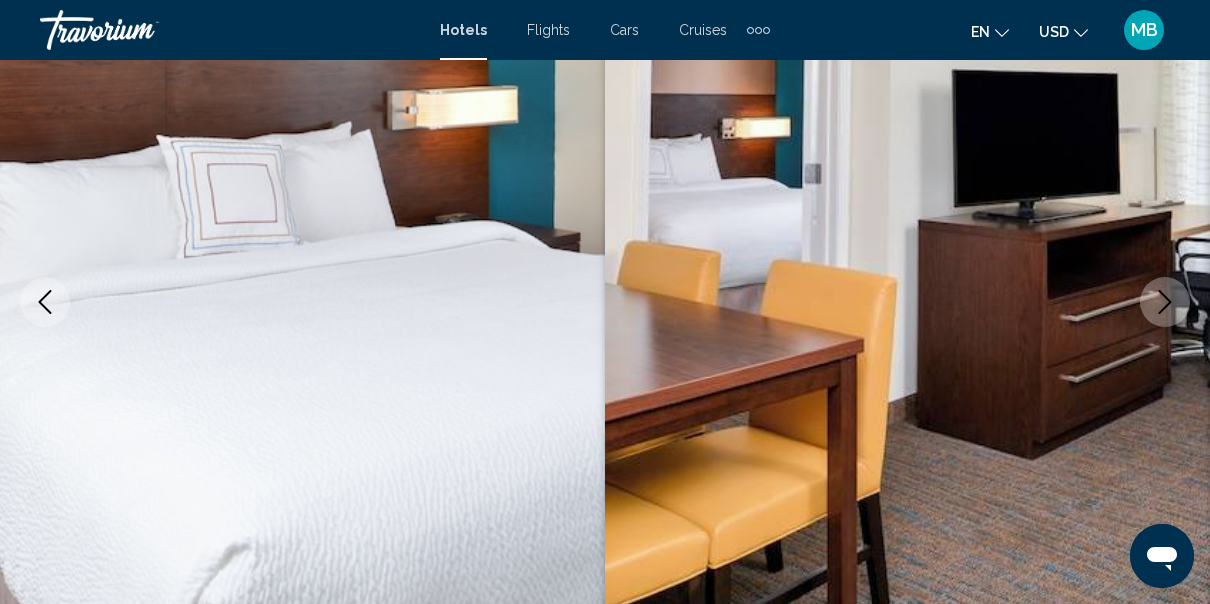 click 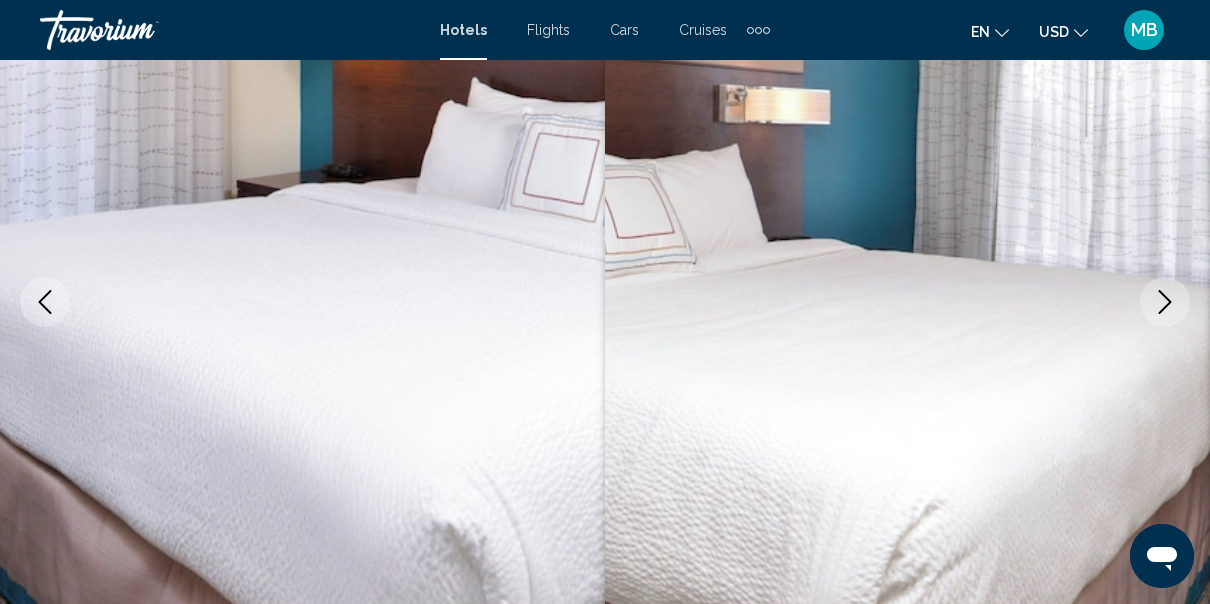 click 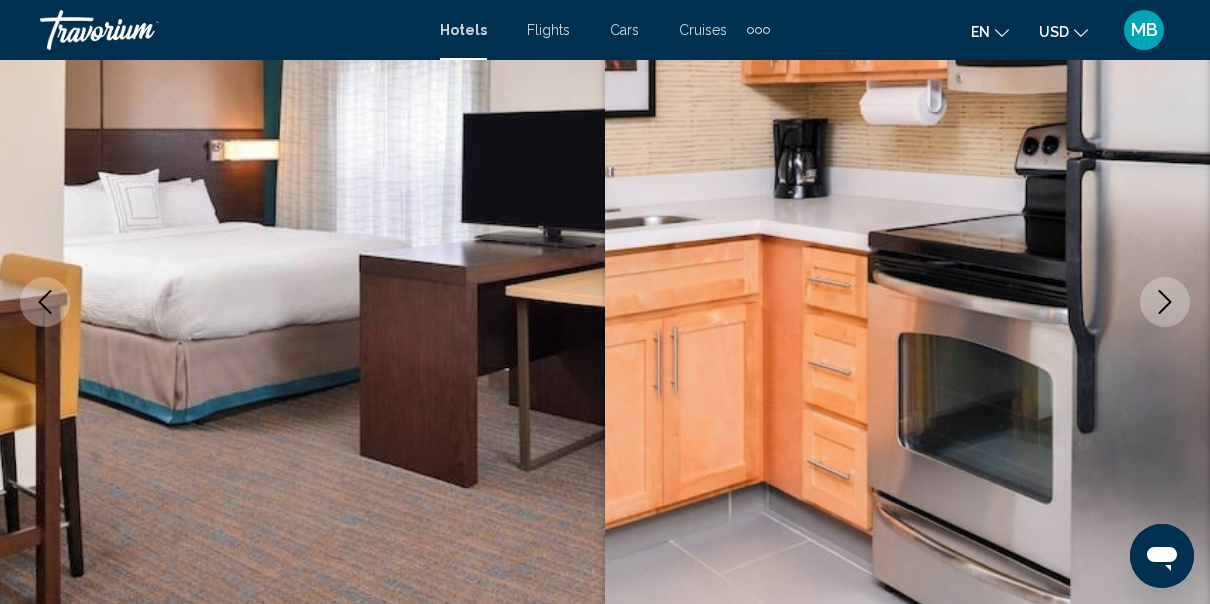 click 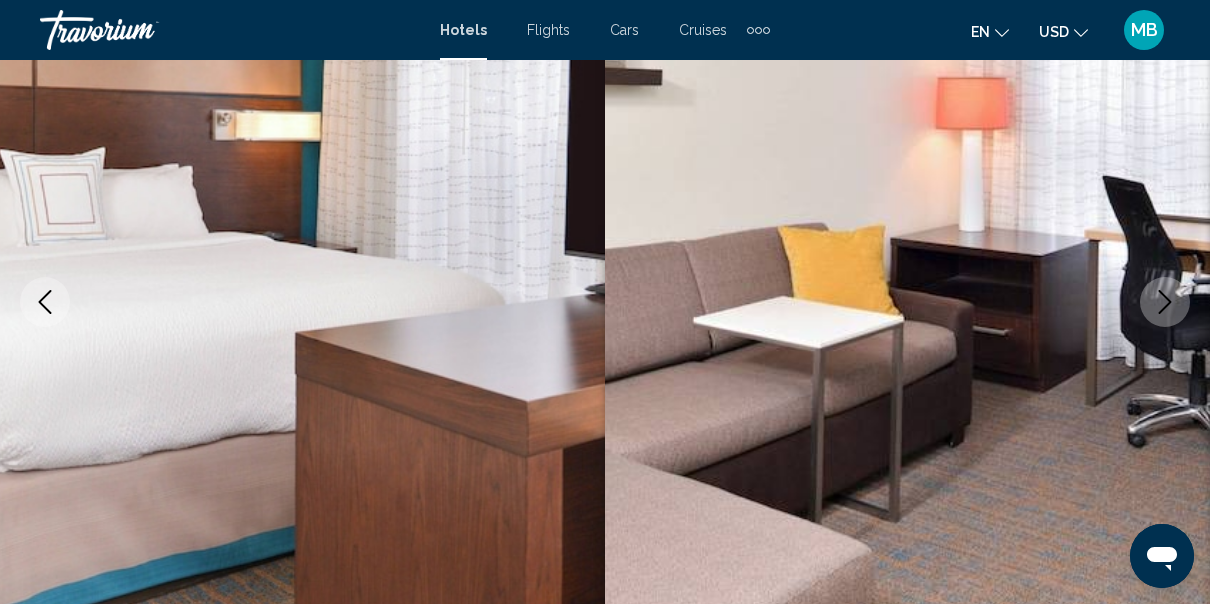 click 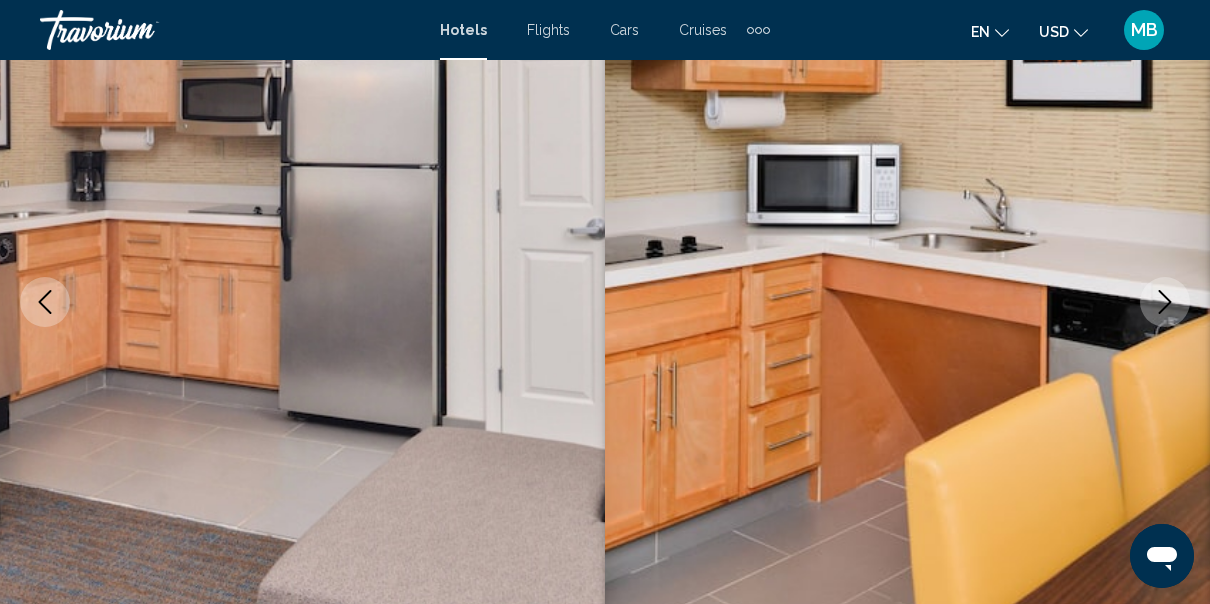 click 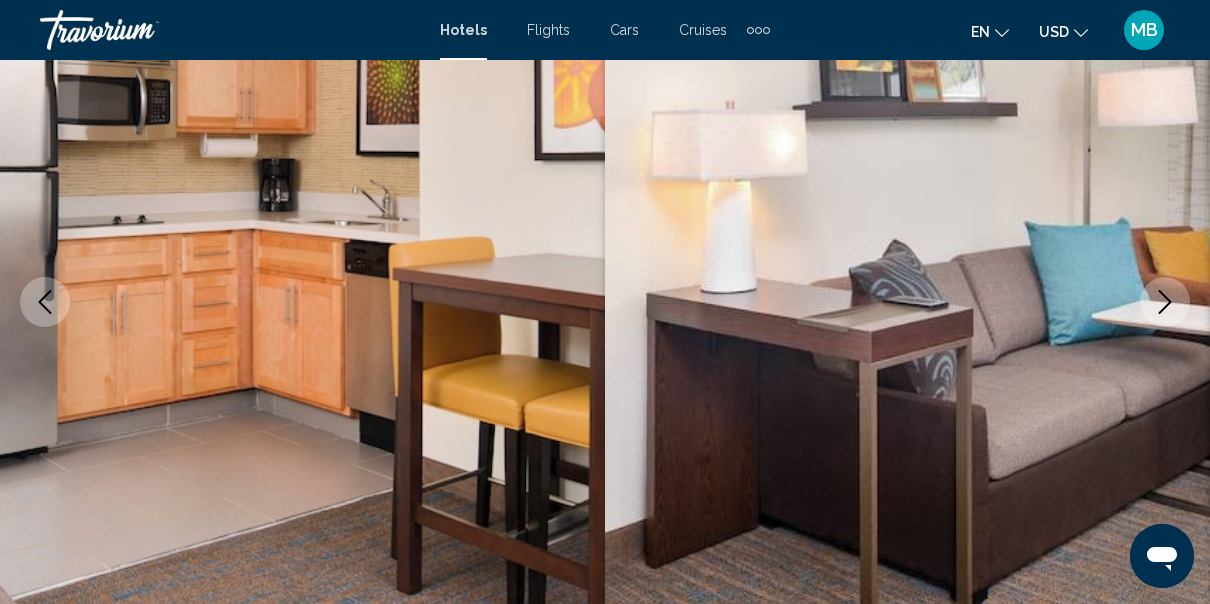 click 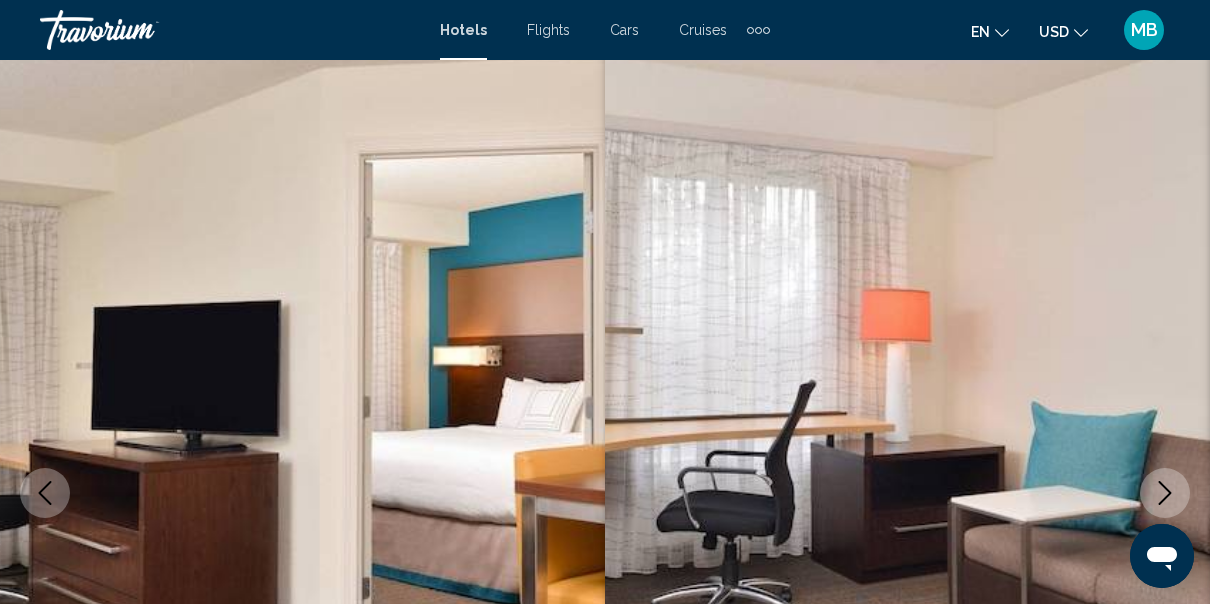 scroll, scrollTop: 0, scrollLeft: 0, axis: both 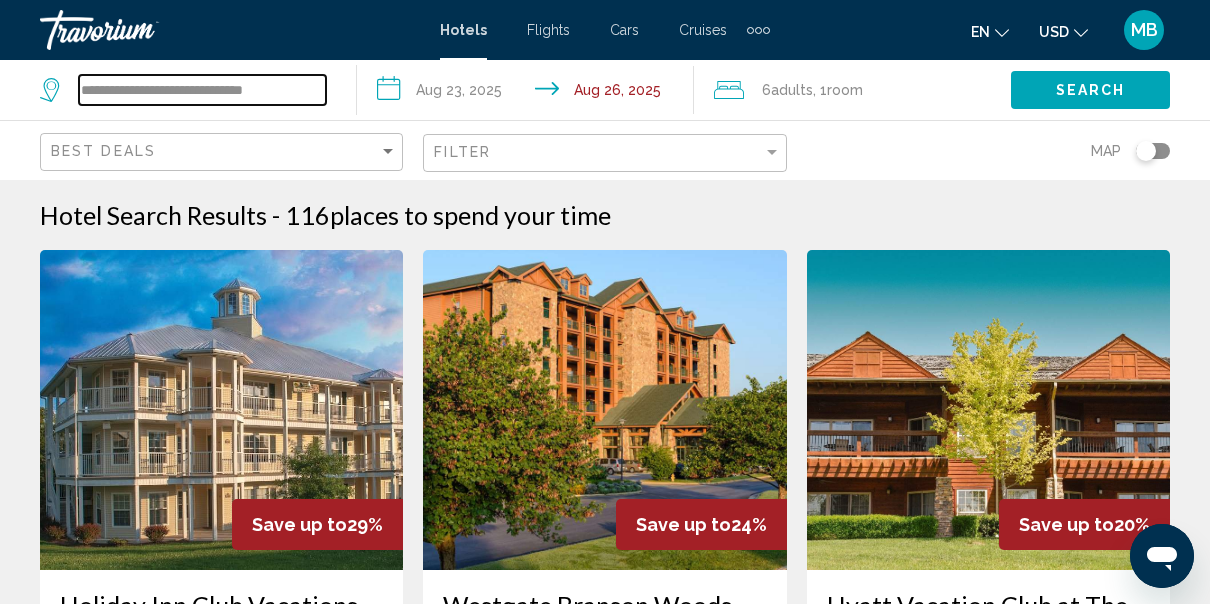 click on "**********" at bounding box center (202, 90) 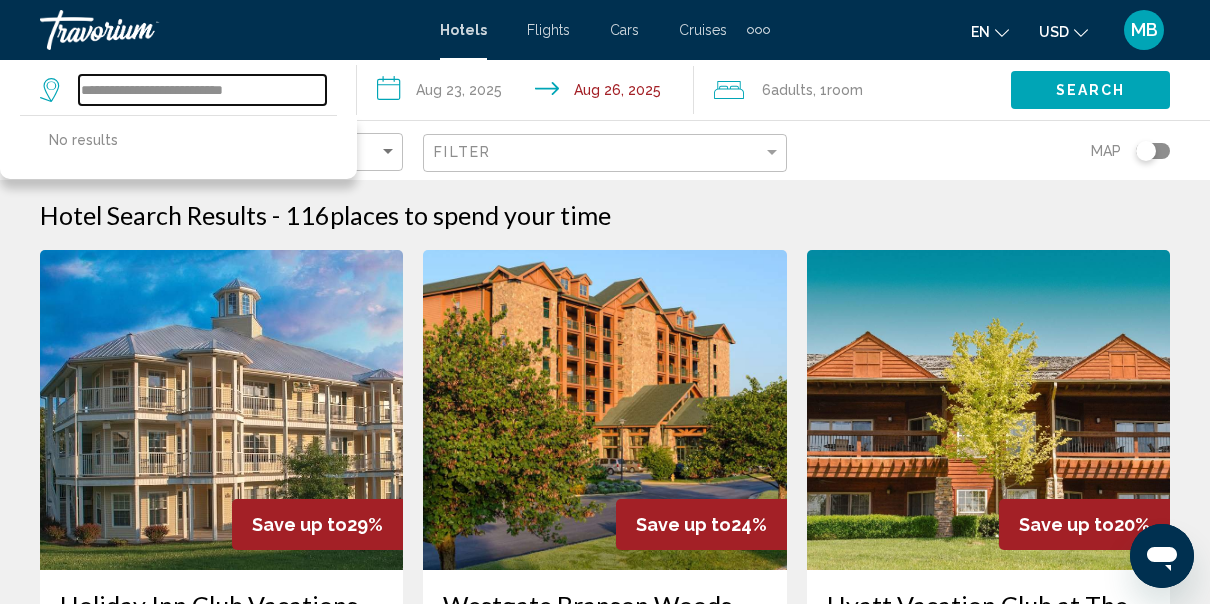 drag, startPoint x: 281, startPoint y: 90, endPoint x: 40, endPoint y: 108, distance: 241.67126 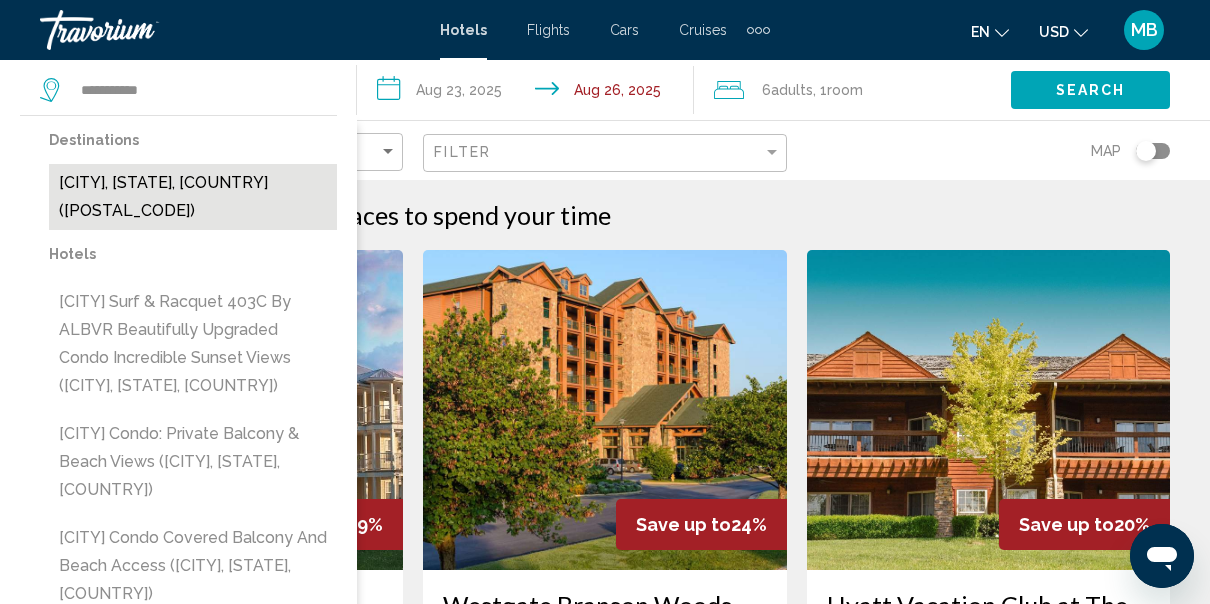 click on "[CITY], [STATE], [COUNTRY] ([POSTAL_CODE])" at bounding box center [193, 197] 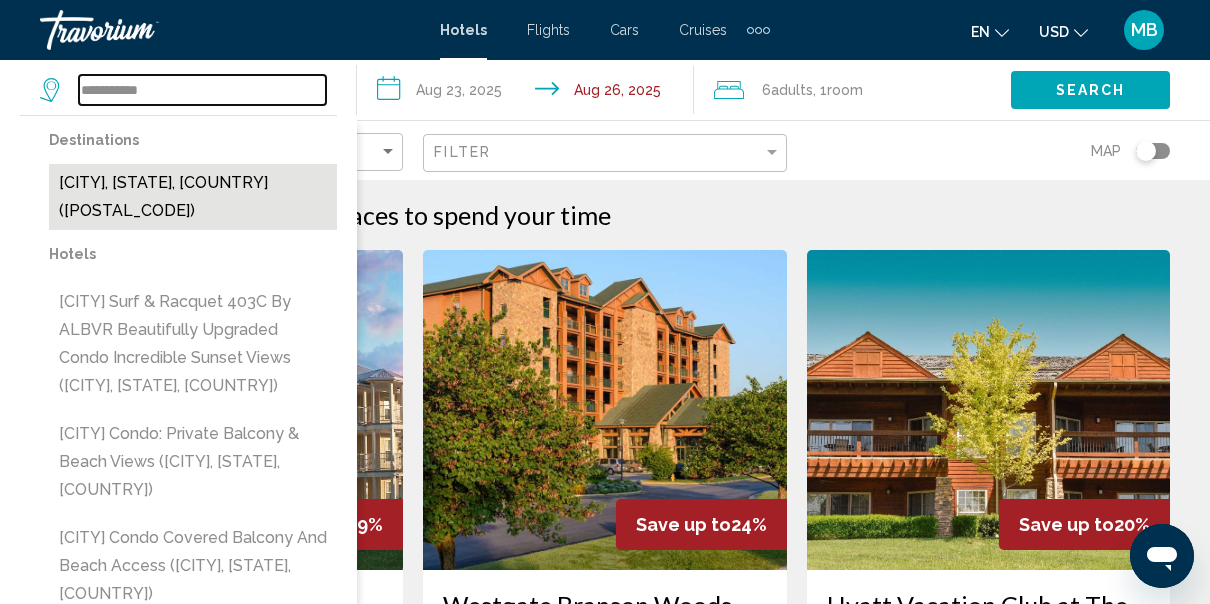 type on "**********" 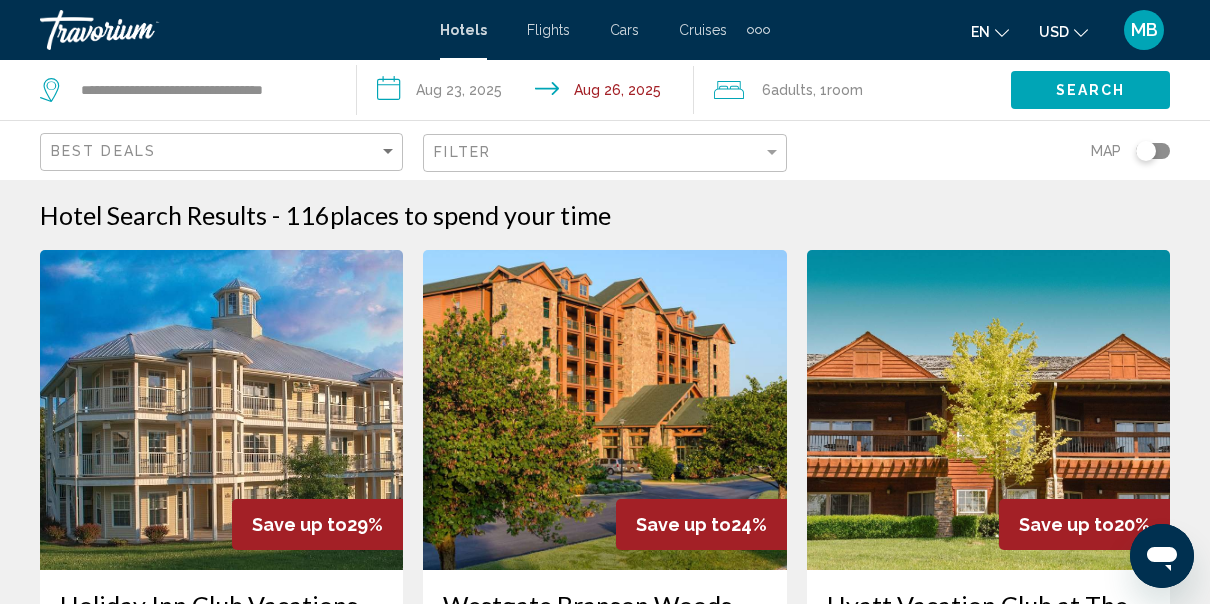 click on "Adults" 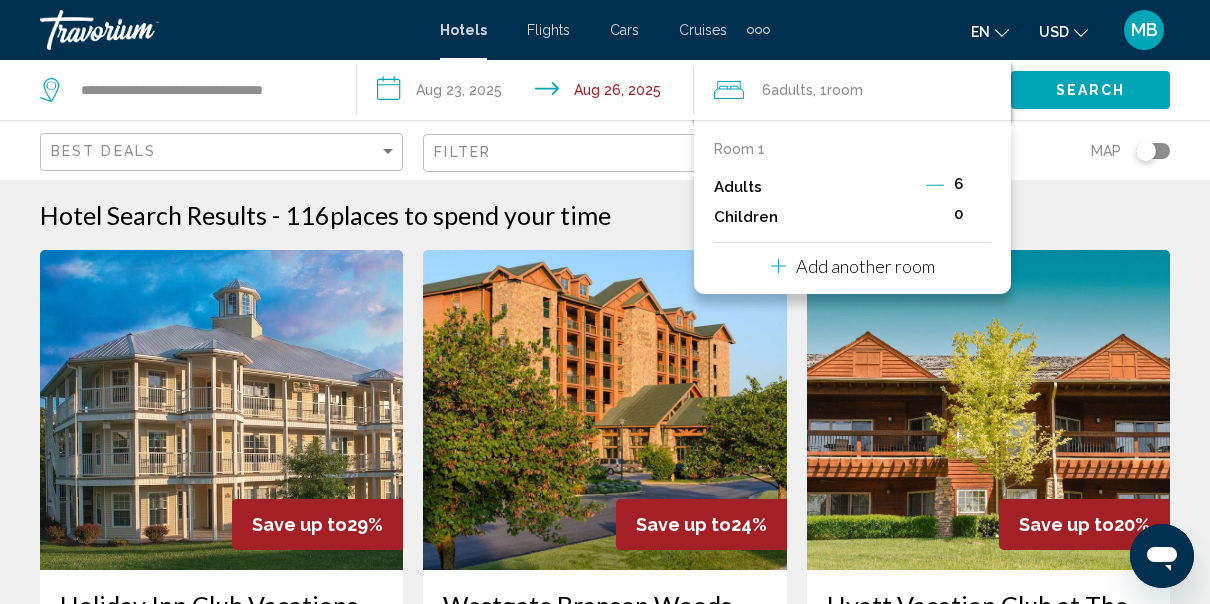 click on "6" at bounding box center [958, 184] 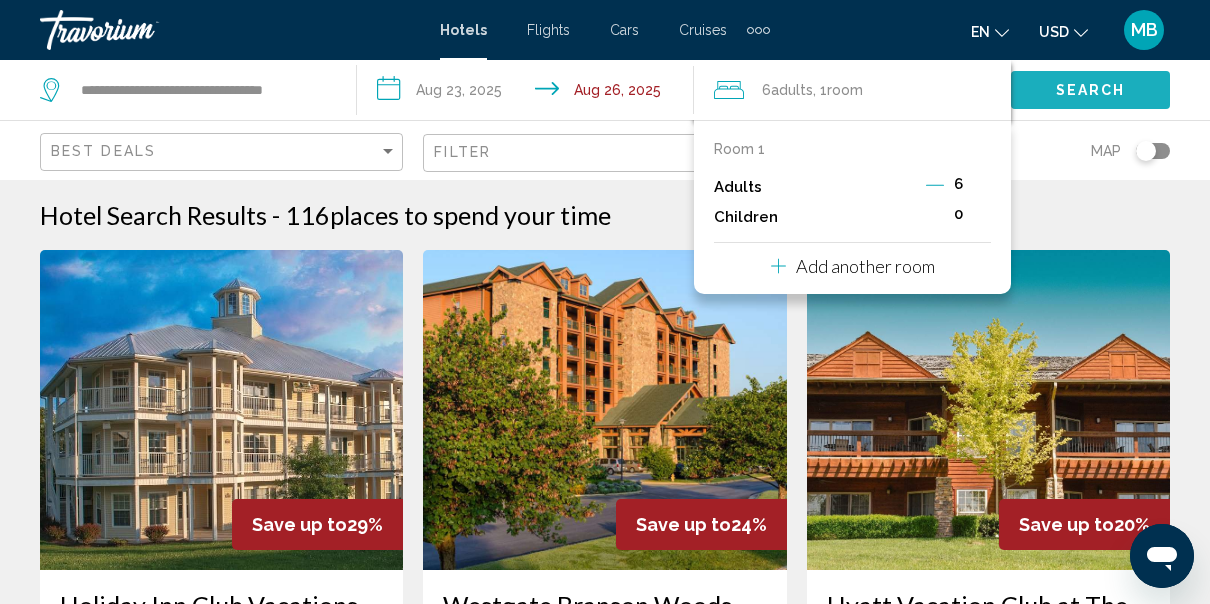 click on "Search" 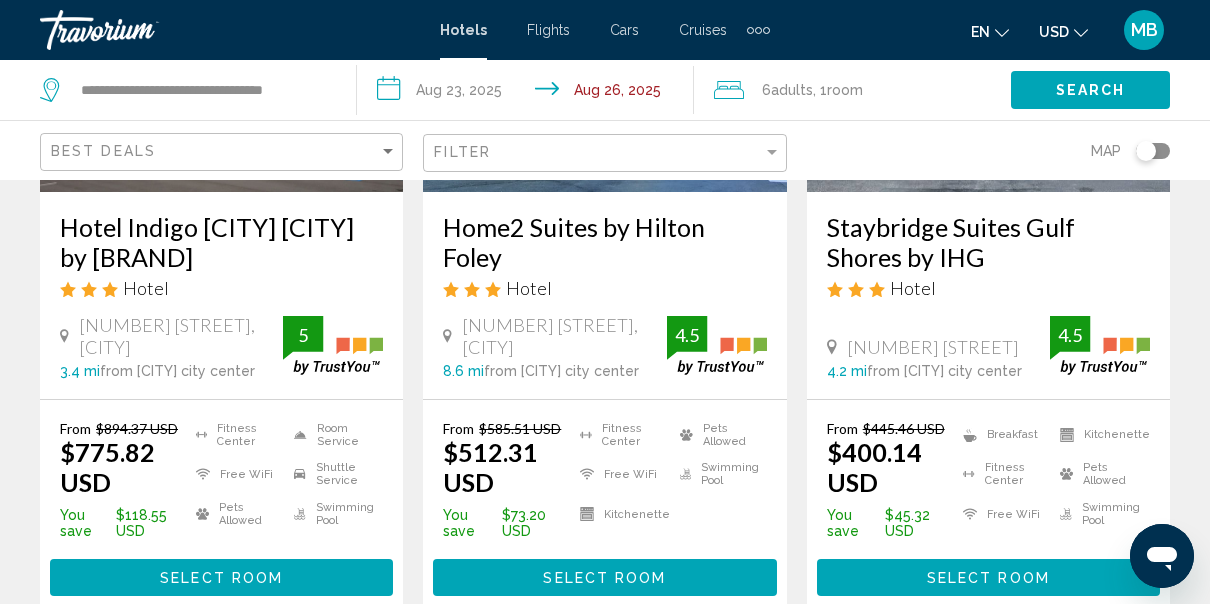 scroll, scrollTop: 379, scrollLeft: 0, axis: vertical 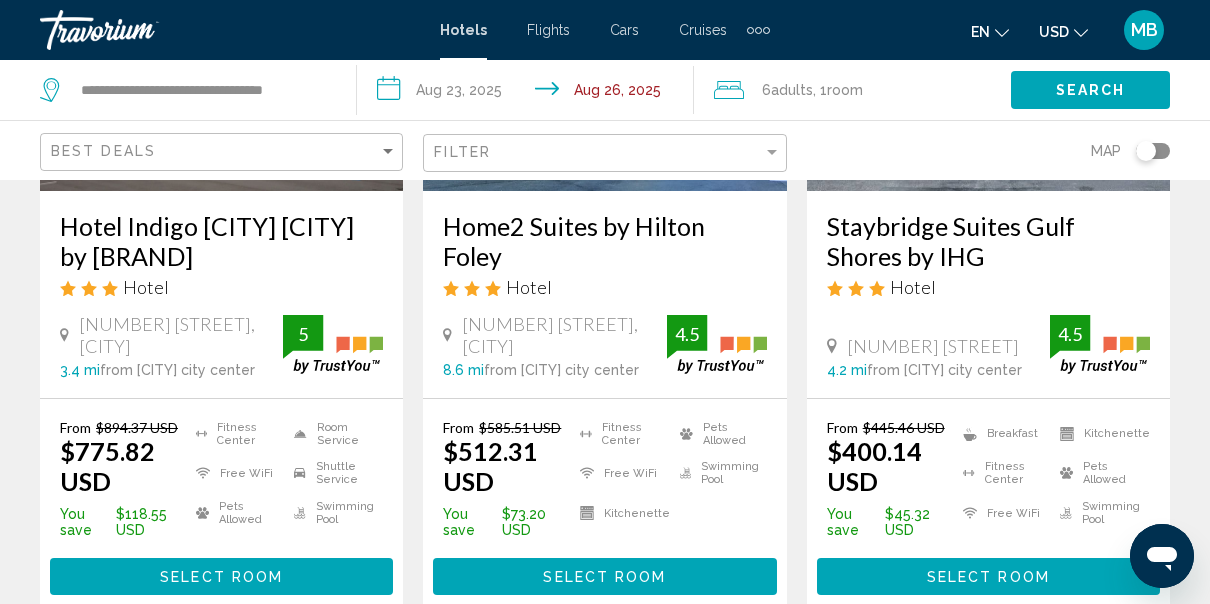 click on "Hotel Indigo [CITY] [CITY] by [BRAND]" at bounding box center [221, 241] 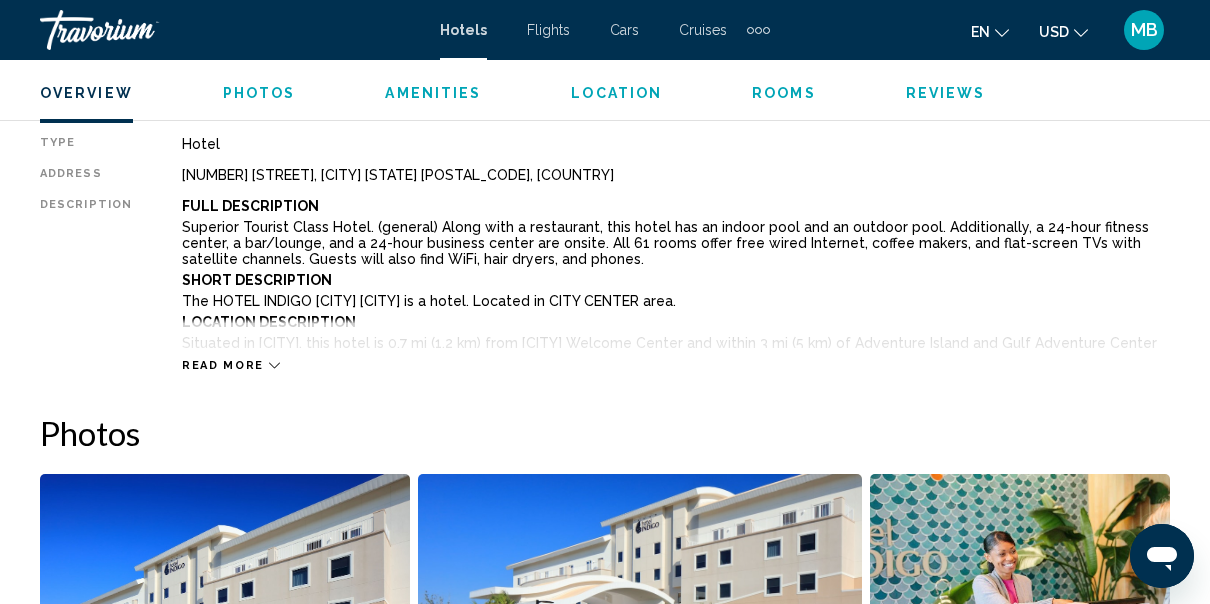 scroll, scrollTop: 1017, scrollLeft: 0, axis: vertical 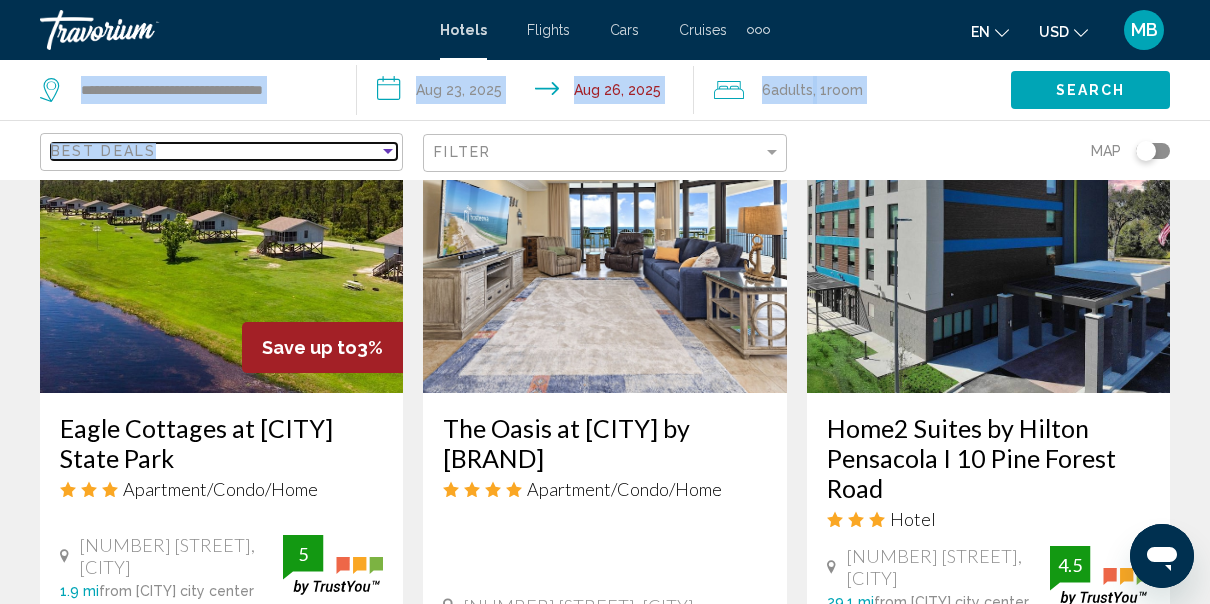 drag, startPoint x: 245, startPoint y: 144, endPoint x: 85, endPoint y: 90, distance: 168.8668 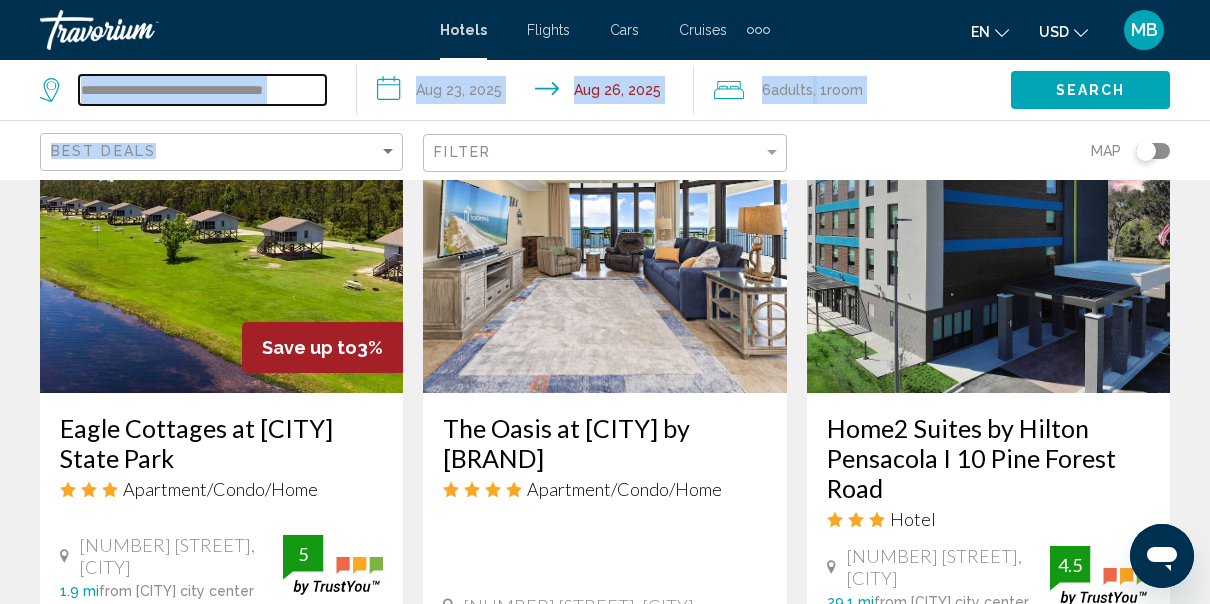 click on "**********" at bounding box center (202, 90) 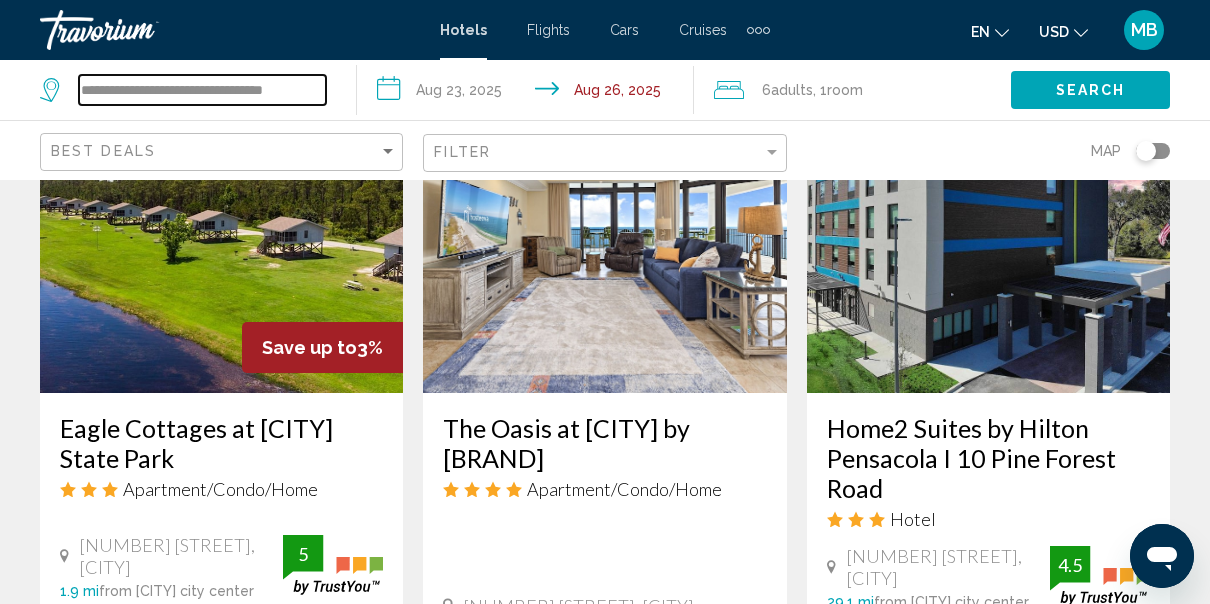 drag, startPoint x: 317, startPoint y: 84, endPoint x: 58, endPoint y: 81, distance: 259.01736 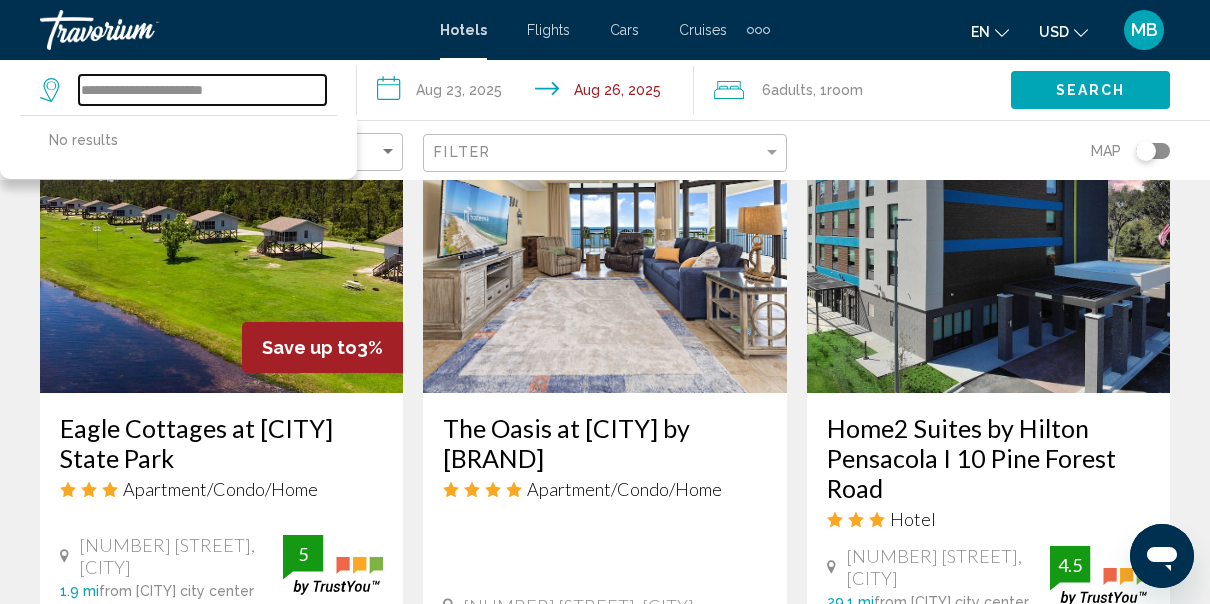 drag, startPoint x: 135, startPoint y: 92, endPoint x: 258, endPoint y: 84, distance: 123.25989 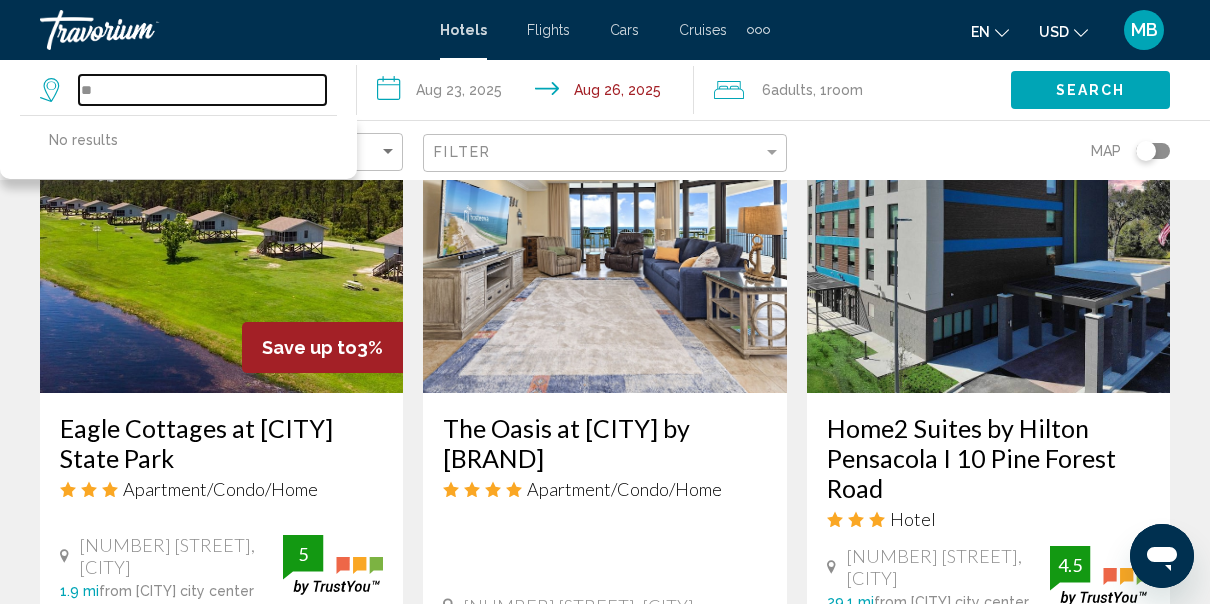type on "*" 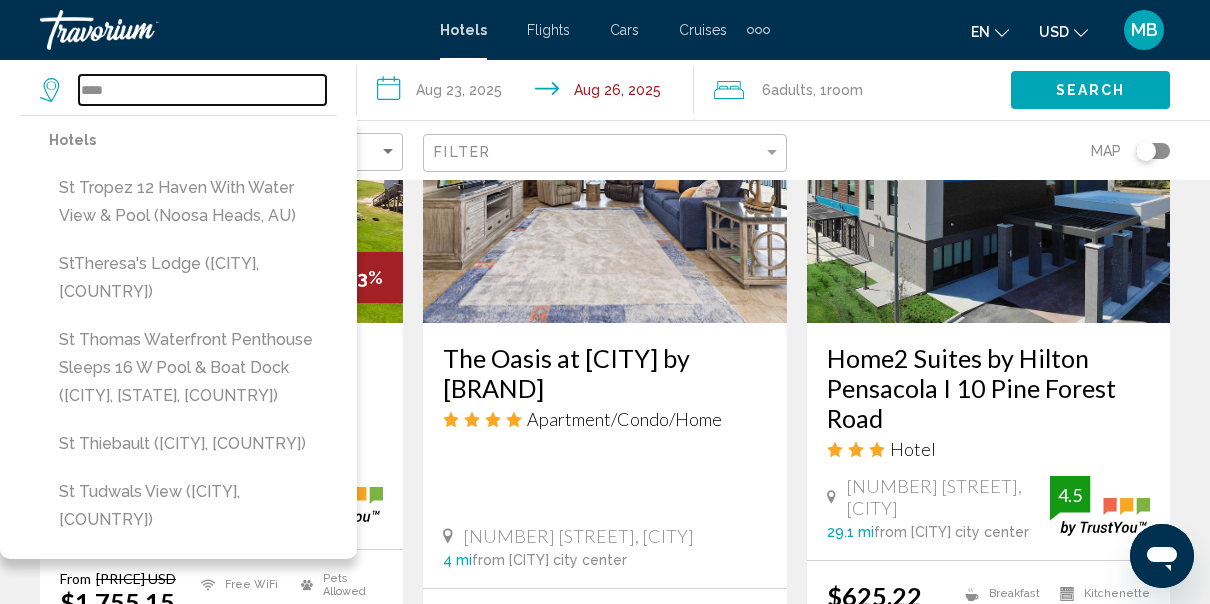 scroll, scrollTop: 1772, scrollLeft: 0, axis: vertical 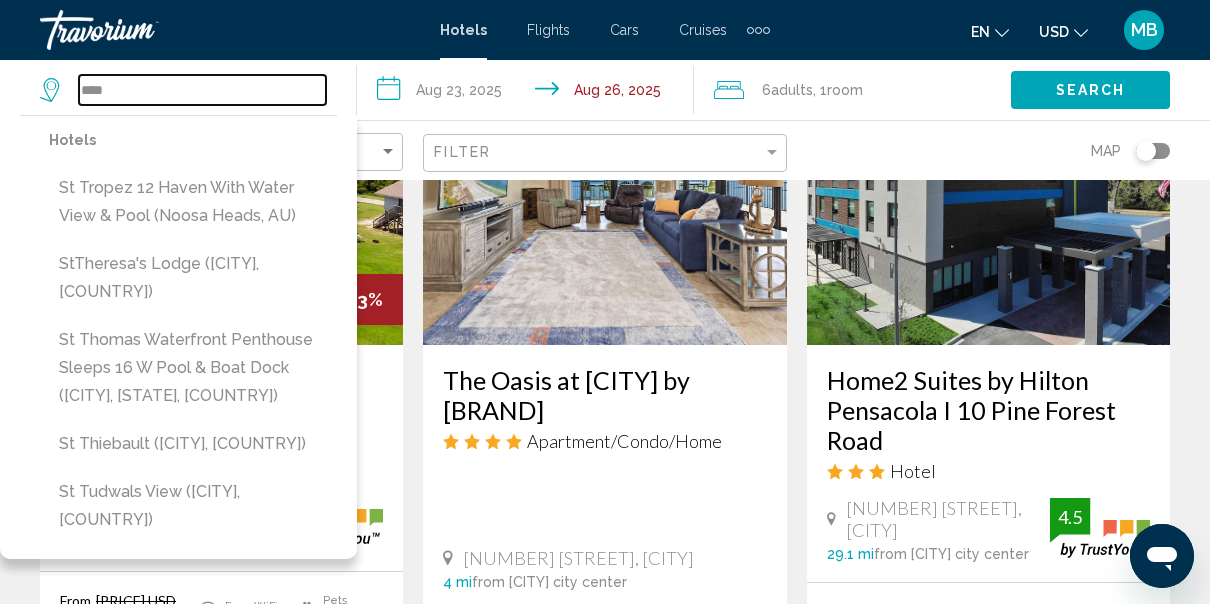 type on "****" 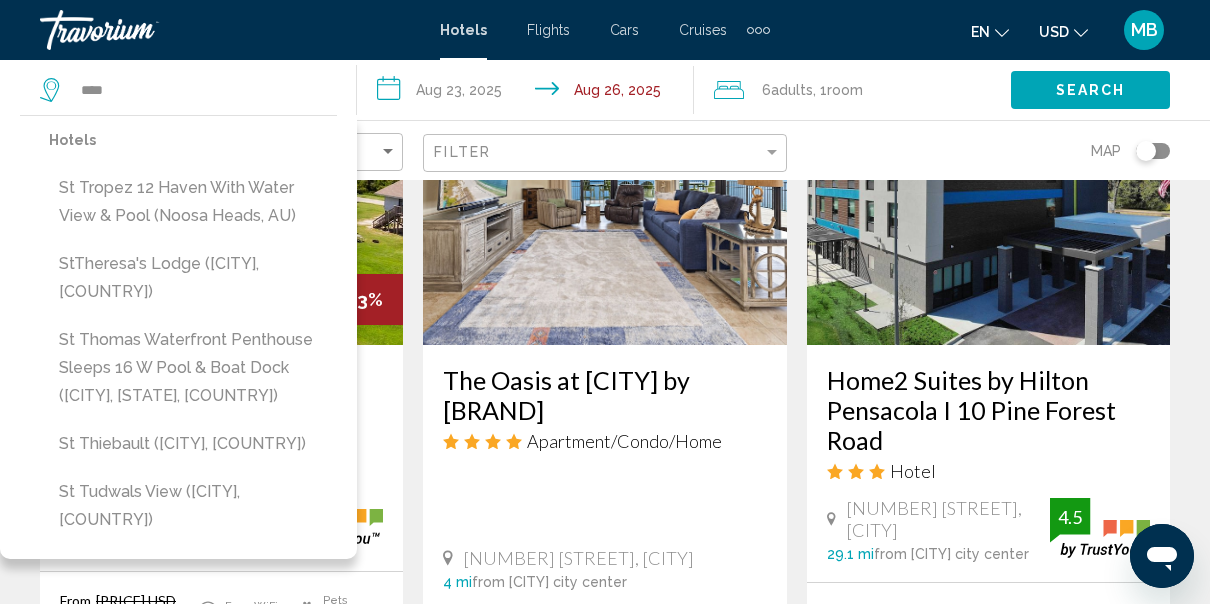 click on "**********" at bounding box center (529, 93) 